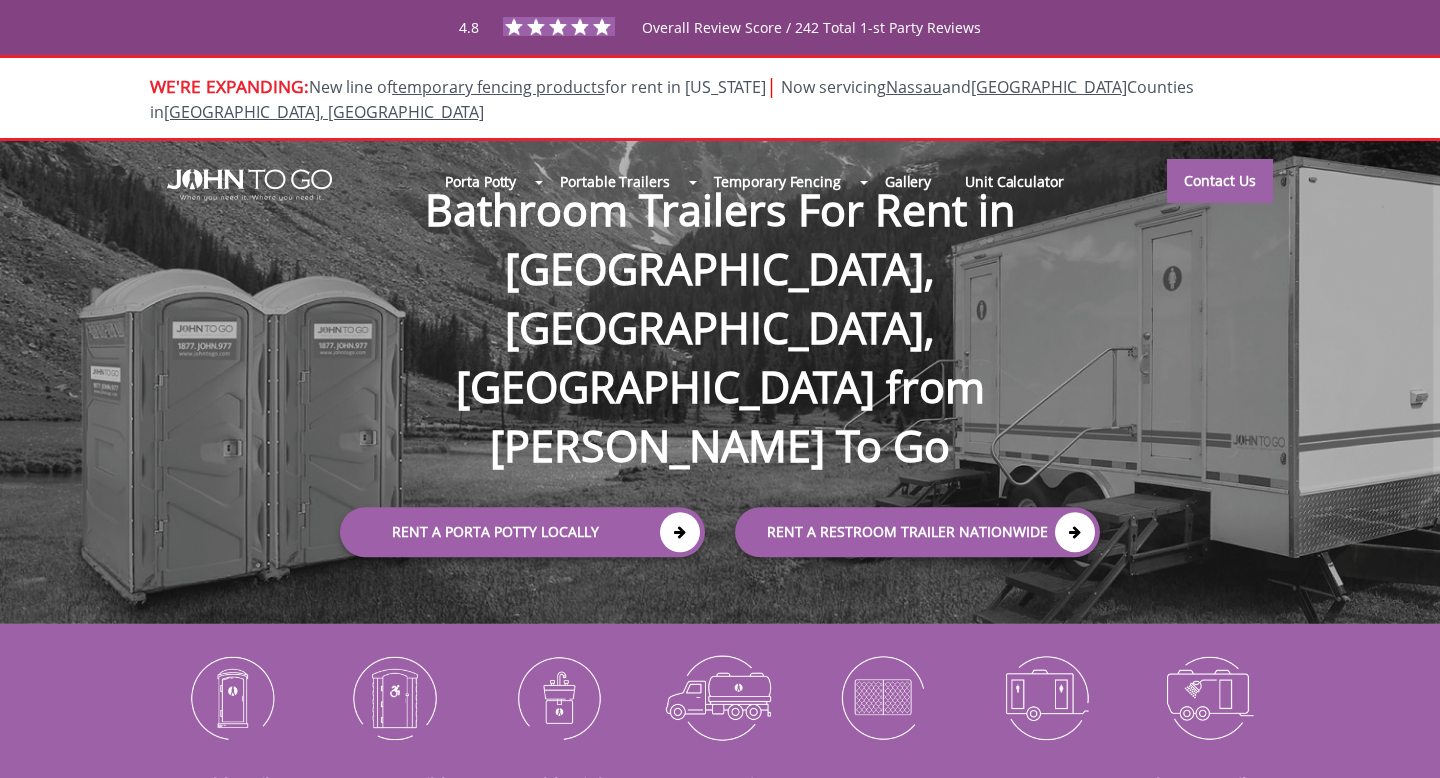 scroll, scrollTop: 0, scrollLeft: 0, axis: both 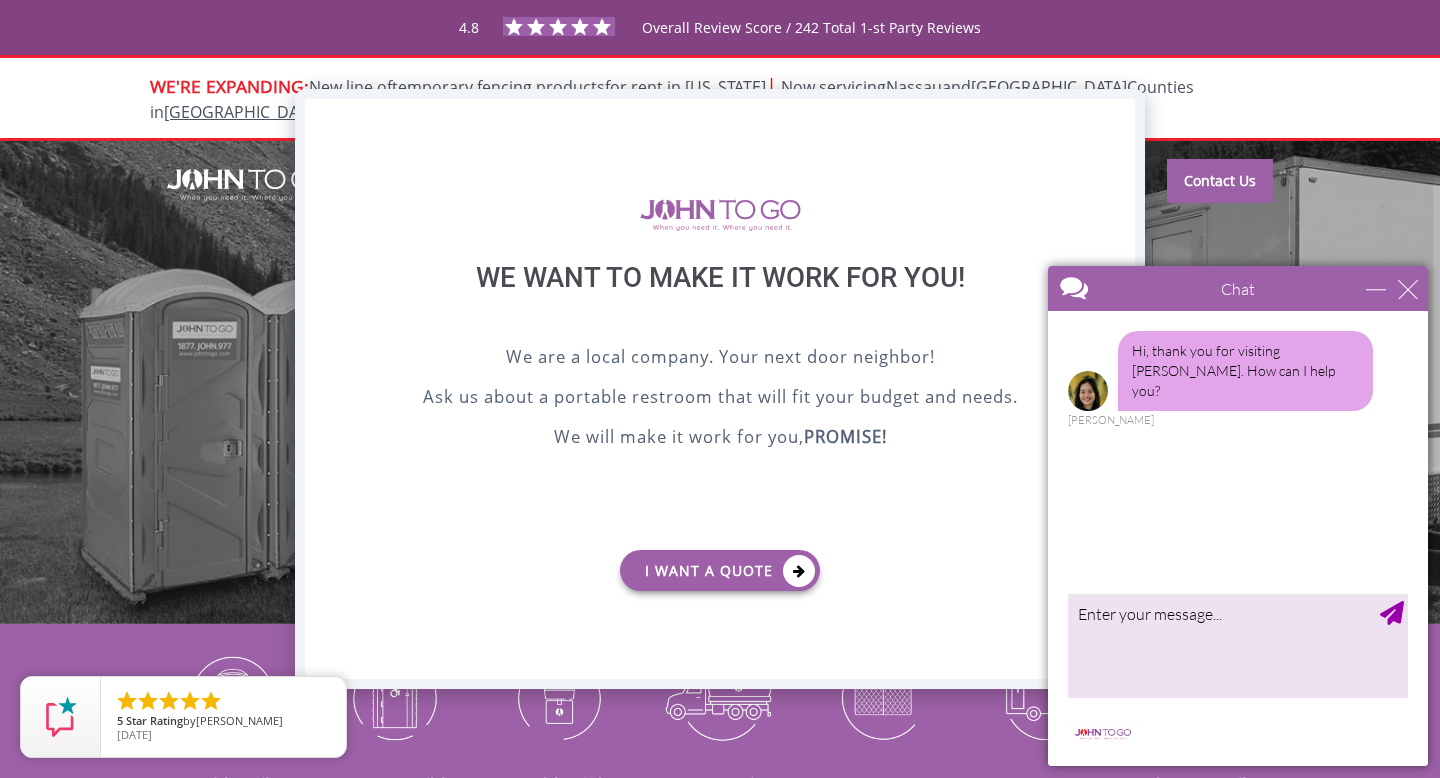 click on "X" at bounding box center (1119, 116) 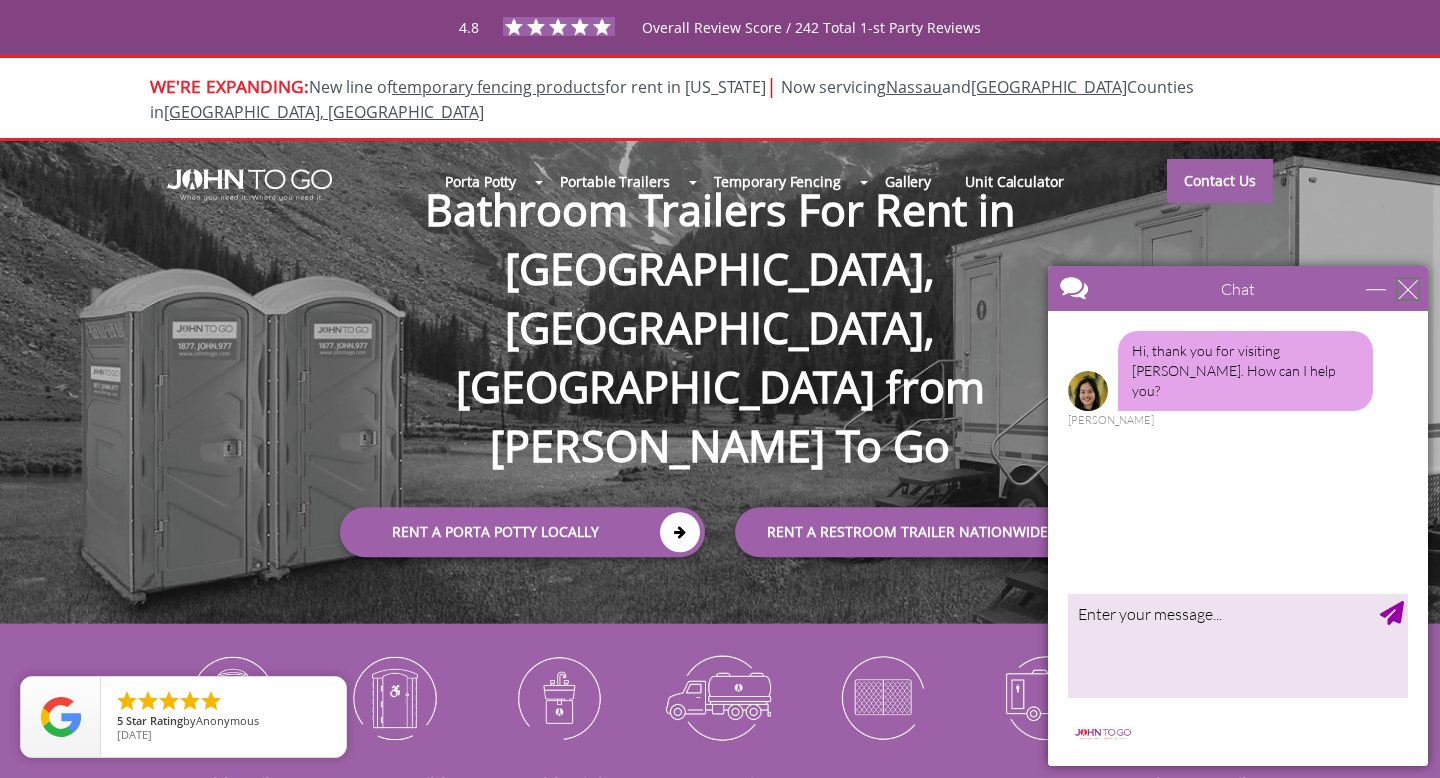 click at bounding box center (1408, 289) 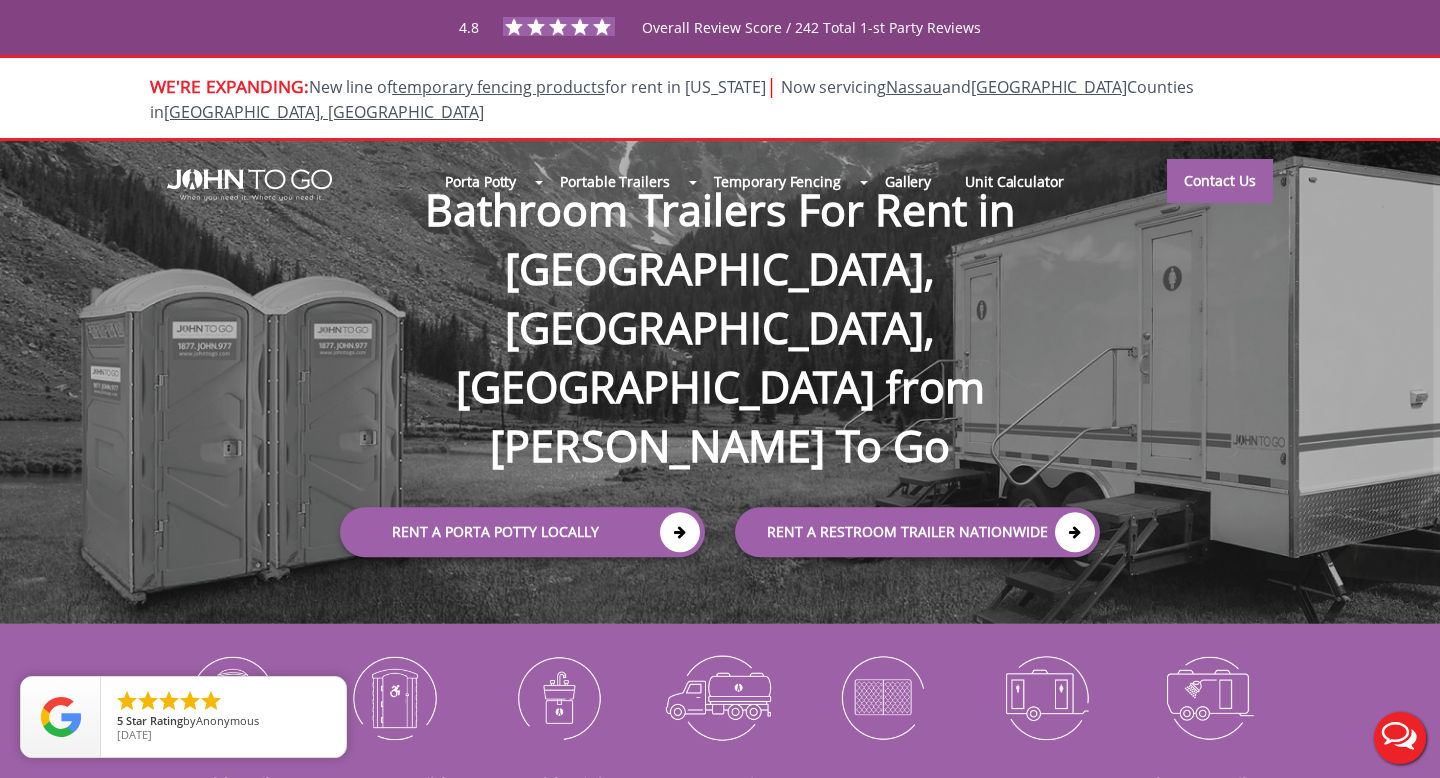 scroll, scrollTop: 0, scrollLeft: 0, axis: both 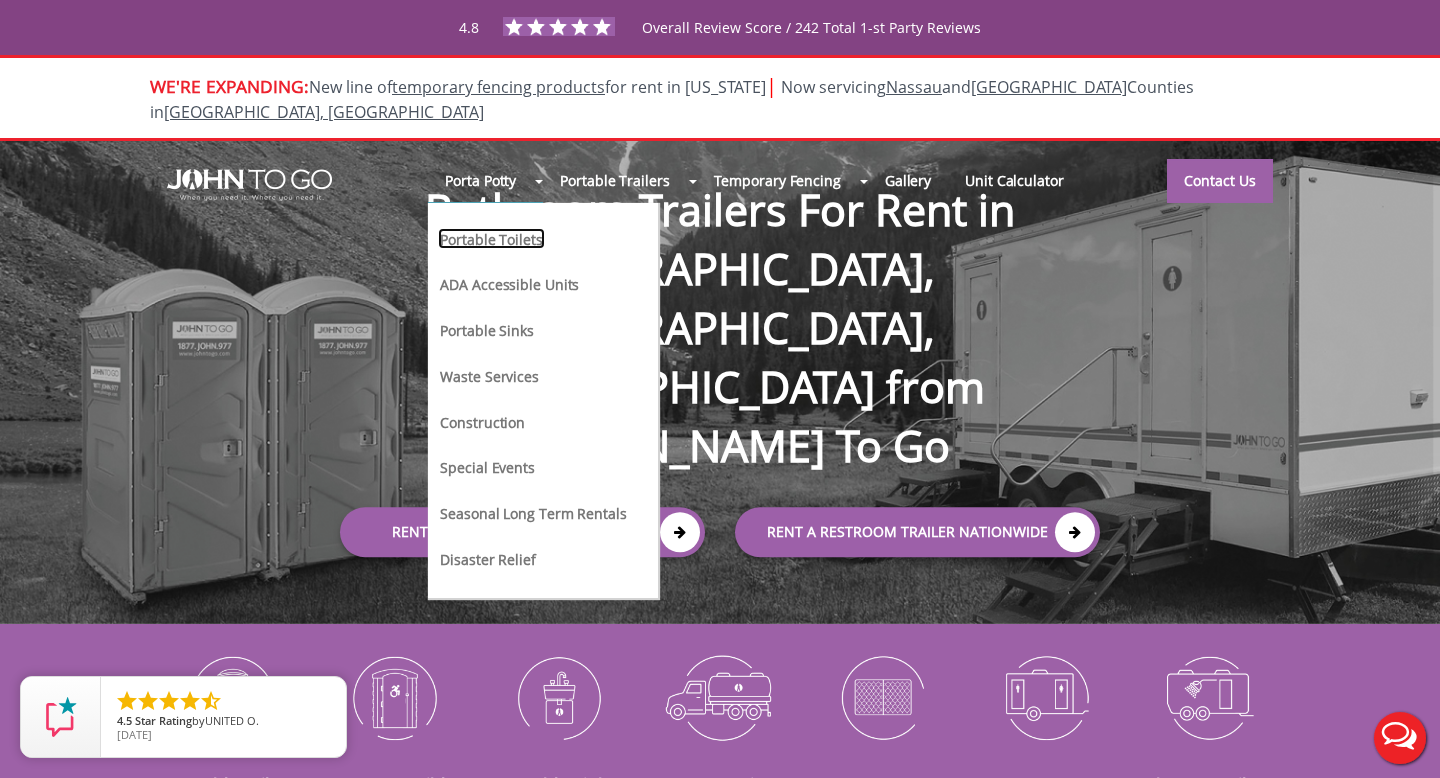 click on "Portable Toilets" at bounding box center [491, 238] 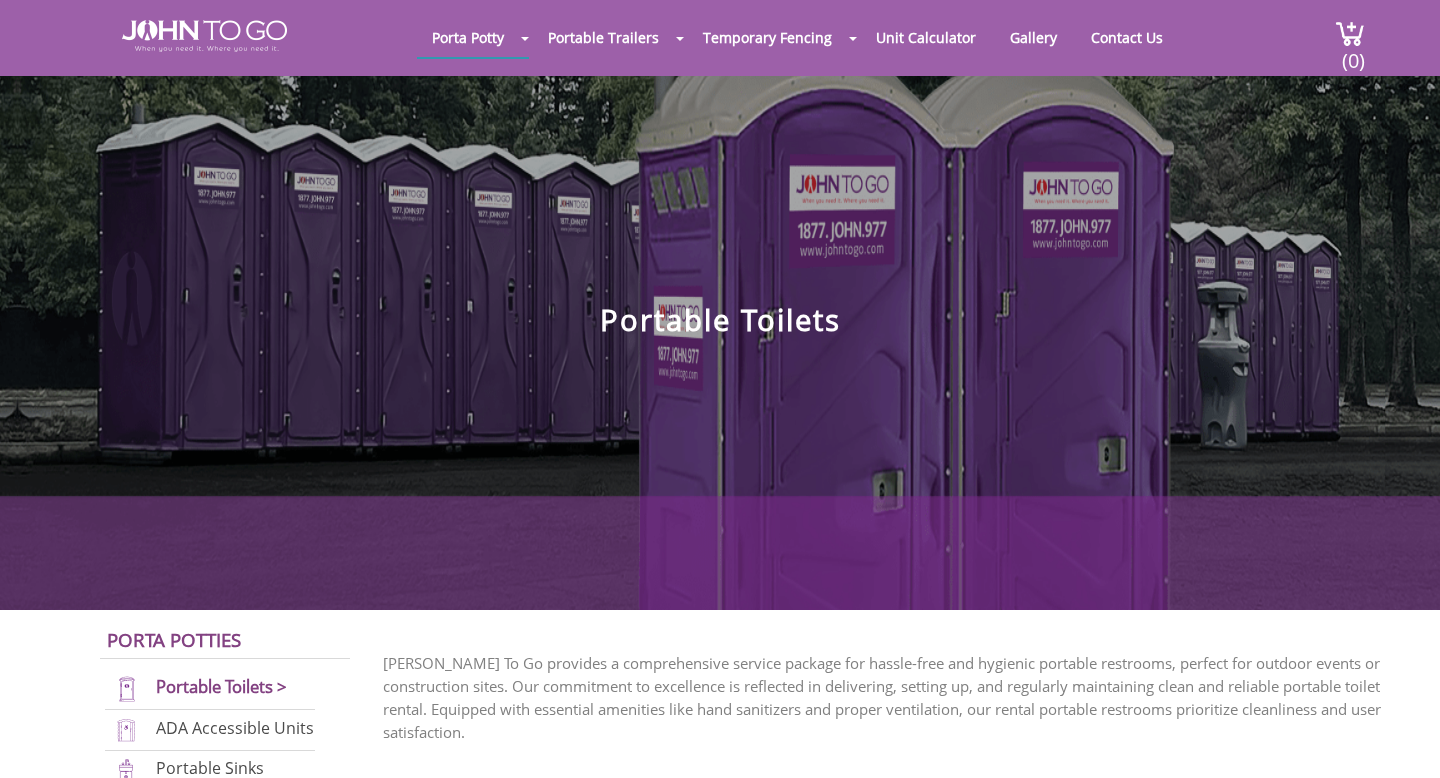 scroll, scrollTop: 0, scrollLeft: 0, axis: both 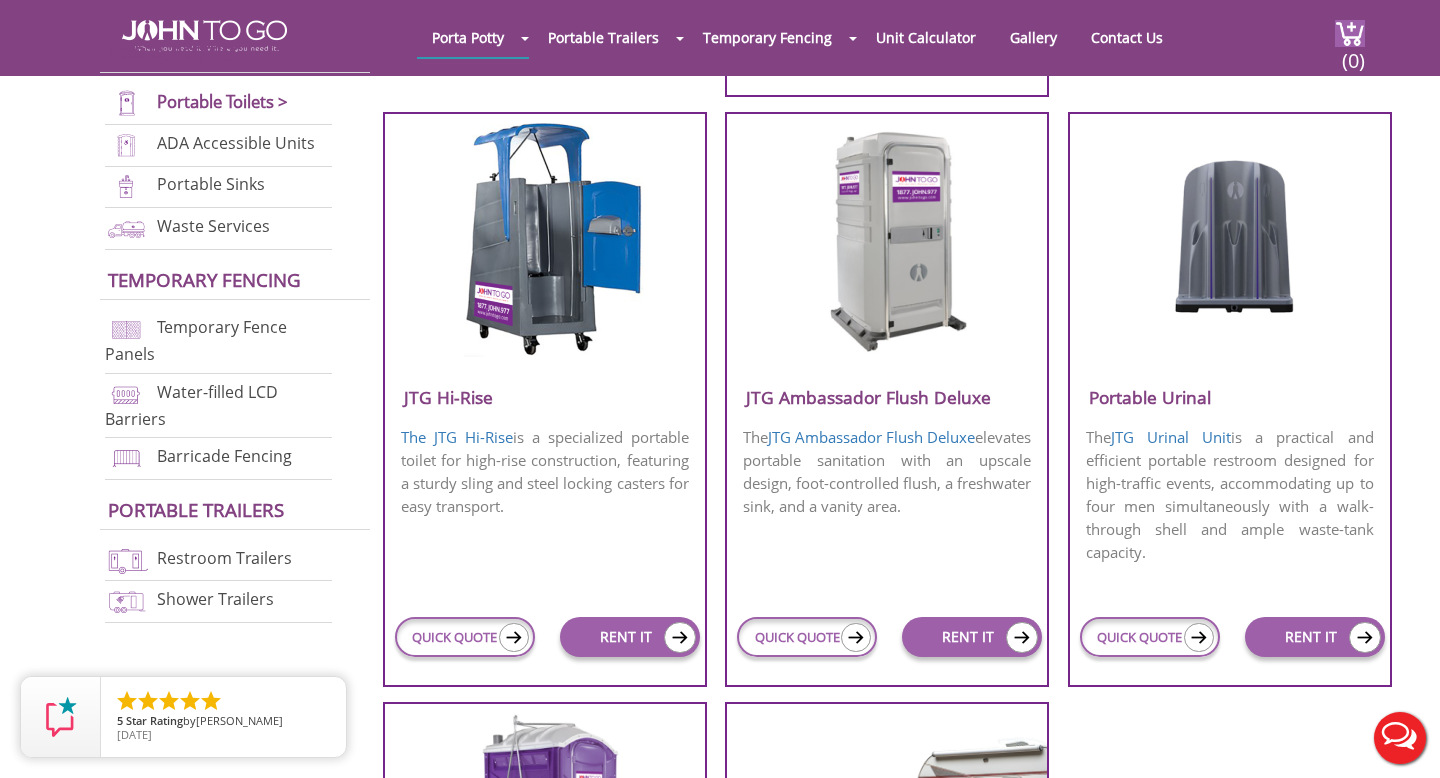 click on "JTG Ambassador Flush Deluxe" at bounding box center (887, 397) 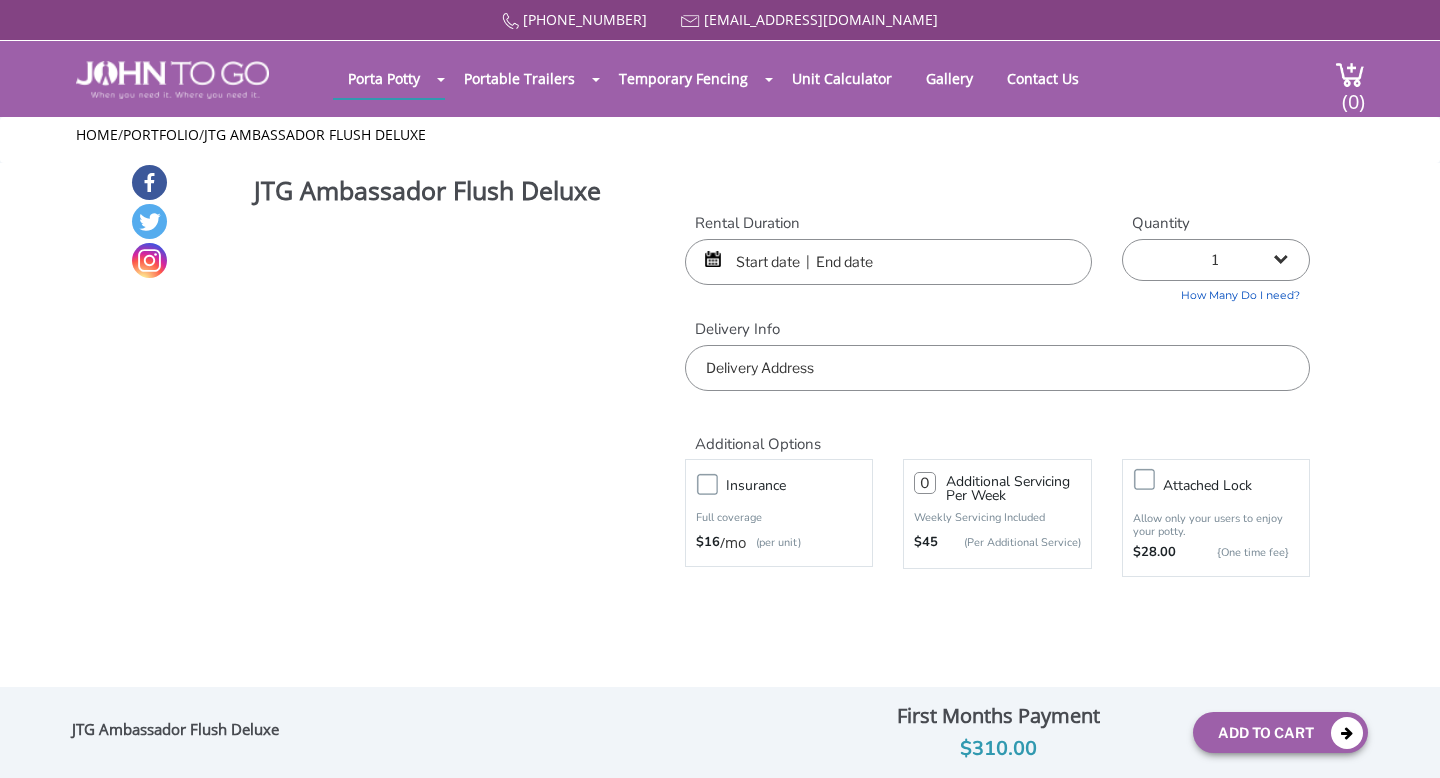 scroll, scrollTop: 0, scrollLeft: 0, axis: both 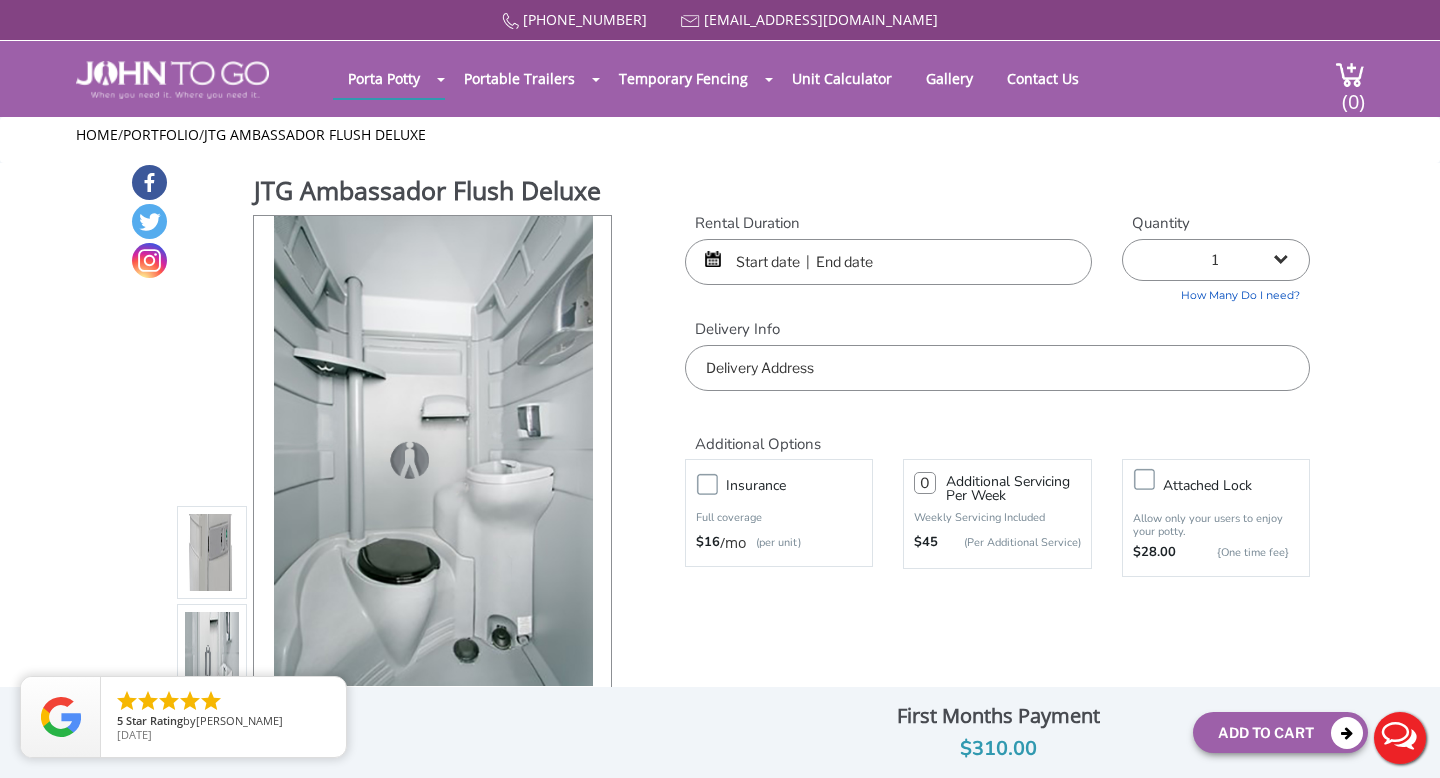 click at bounding box center [888, 262] 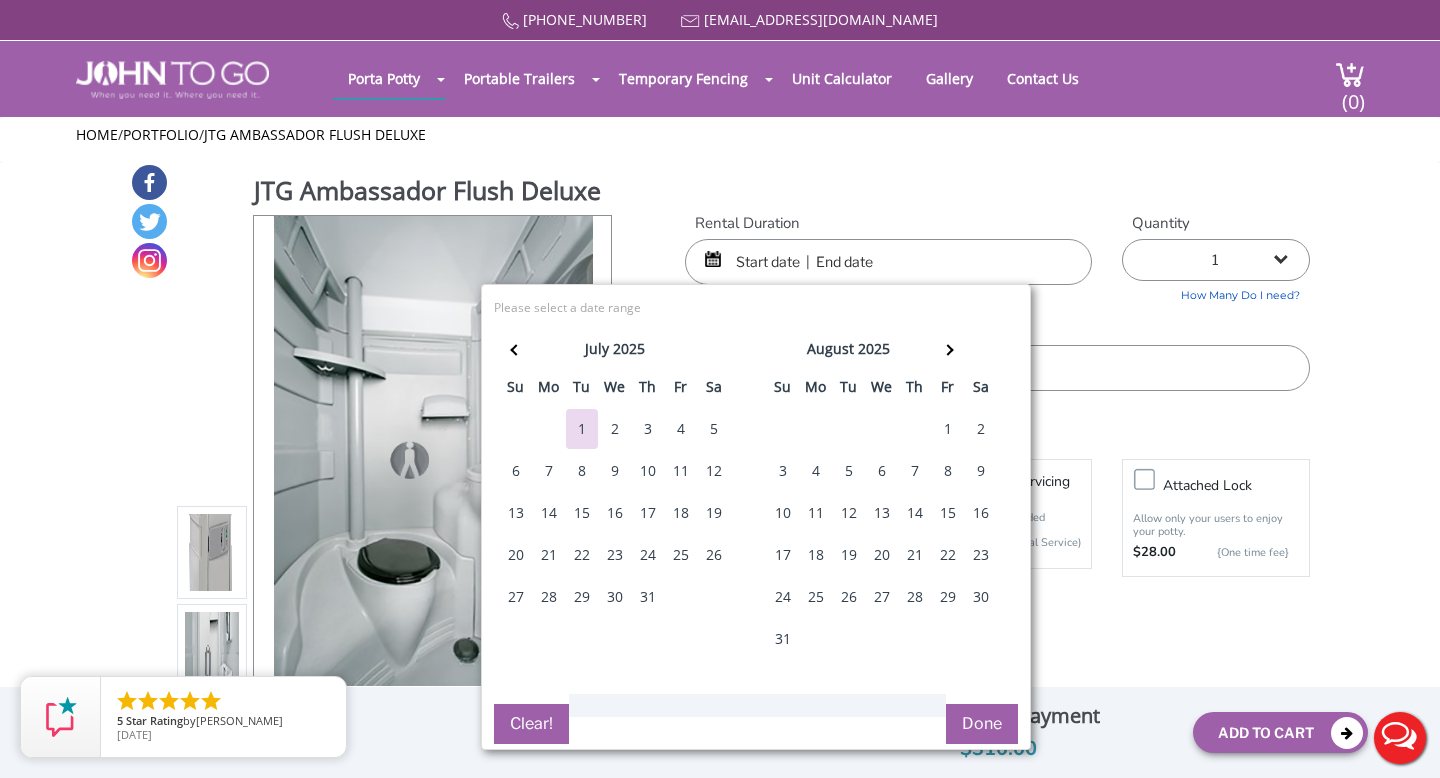click on "18" at bounding box center (681, 513) 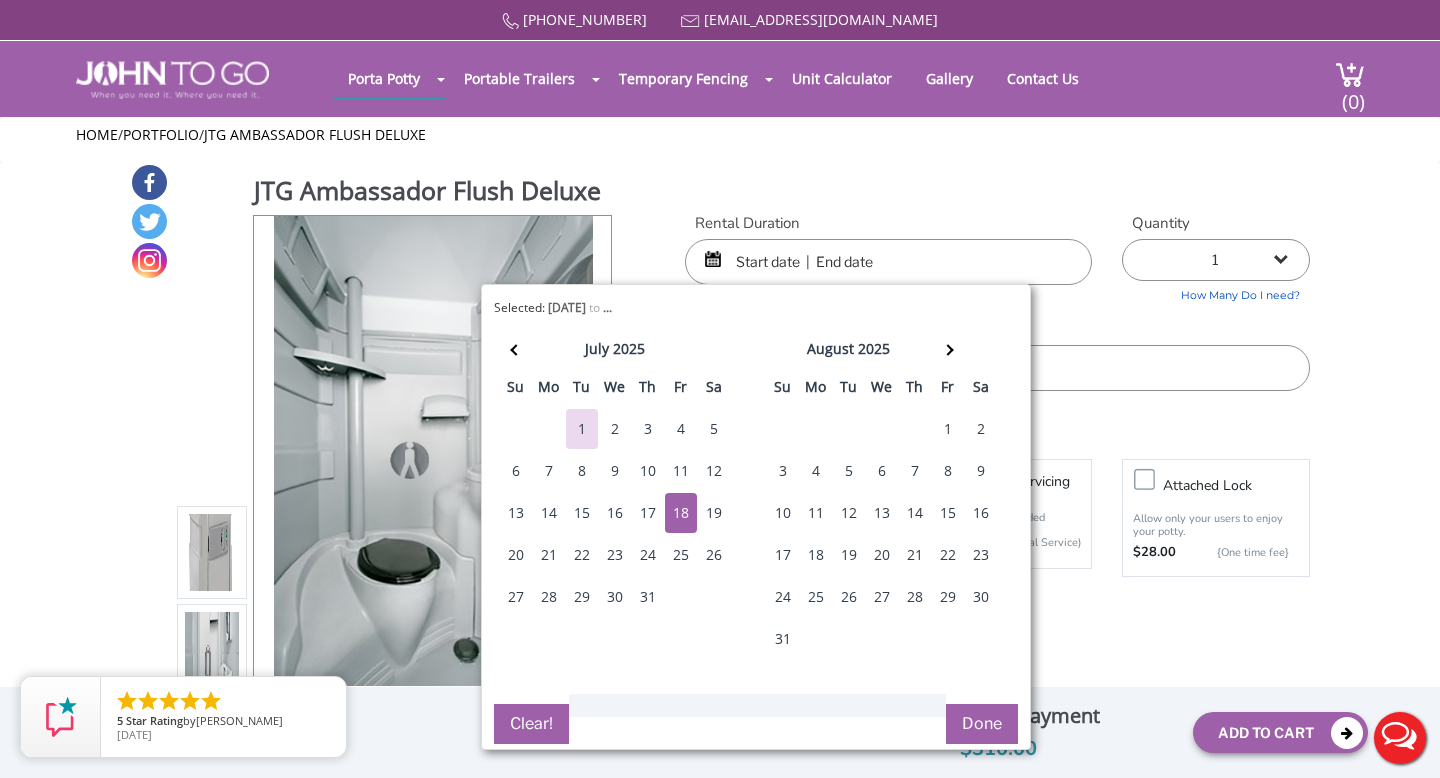 click on "18" at bounding box center [681, 513] 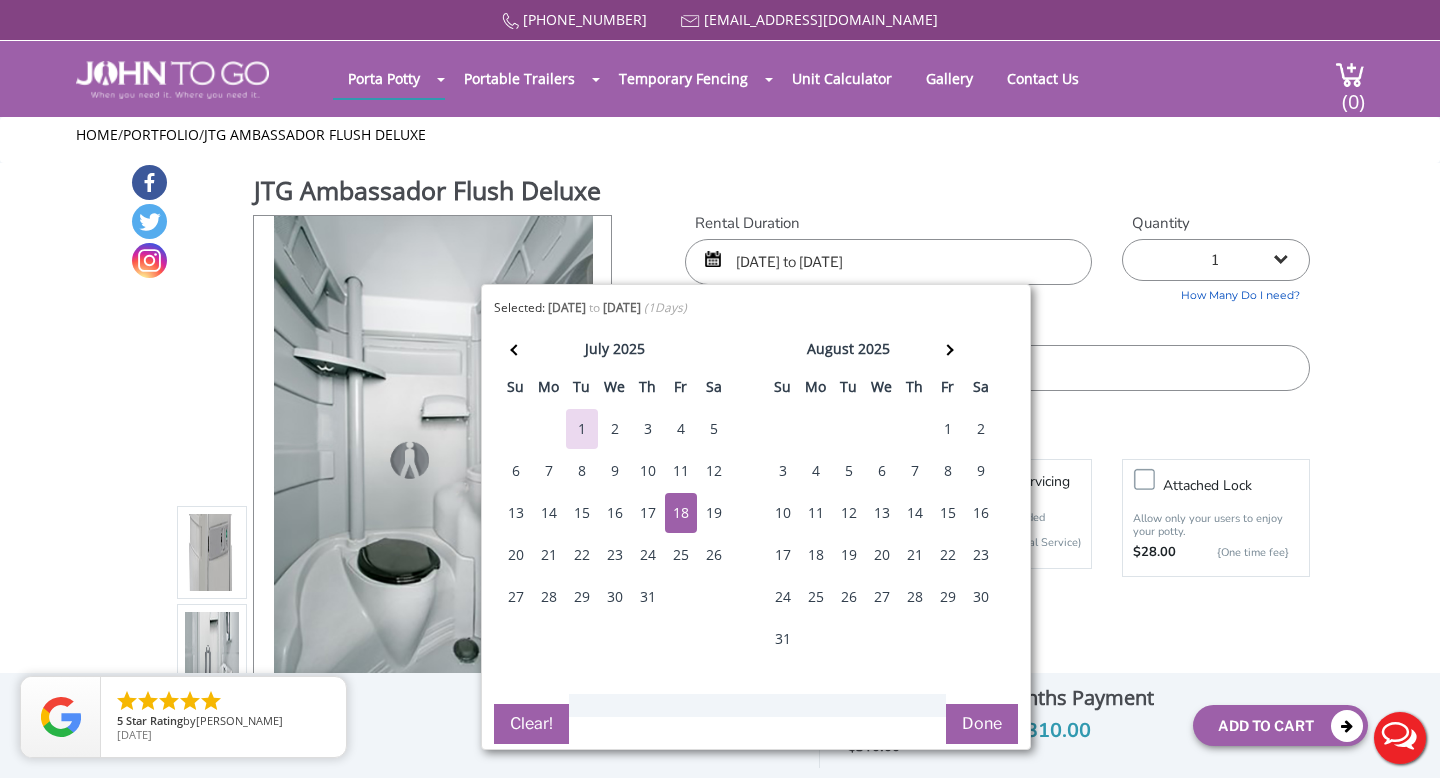 click on "Done" at bounding box center [982, 724] 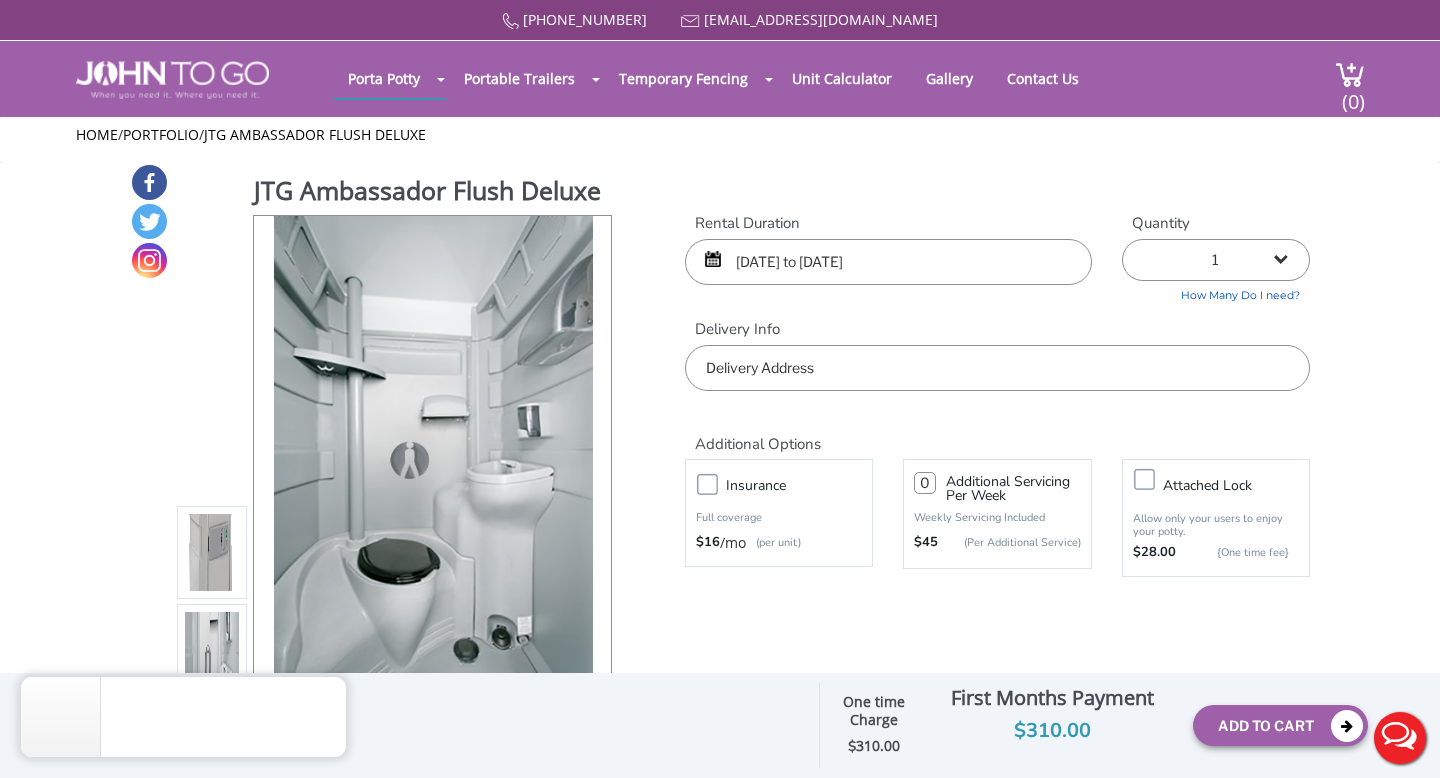 click at bounding box center [997, 368] 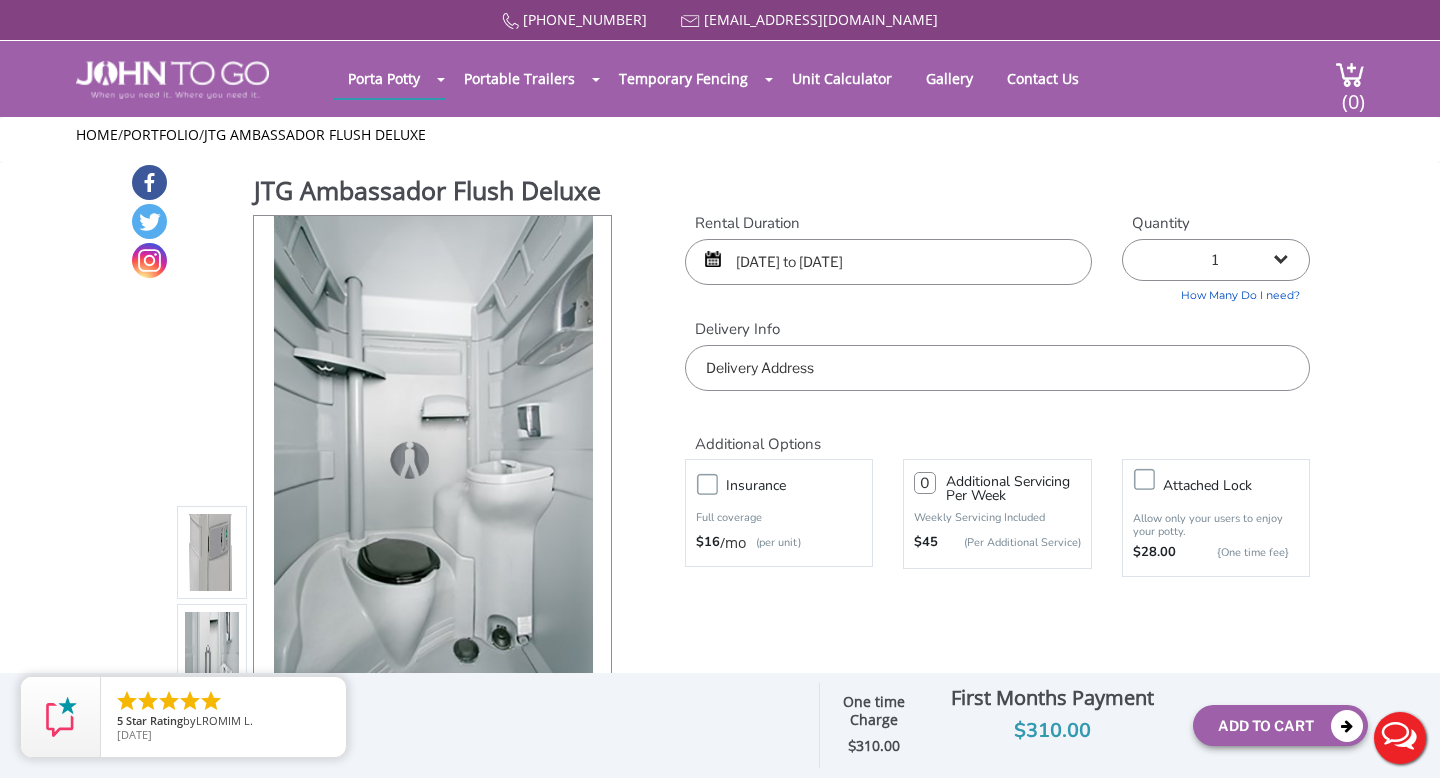 click at bounding box center (997, 368) 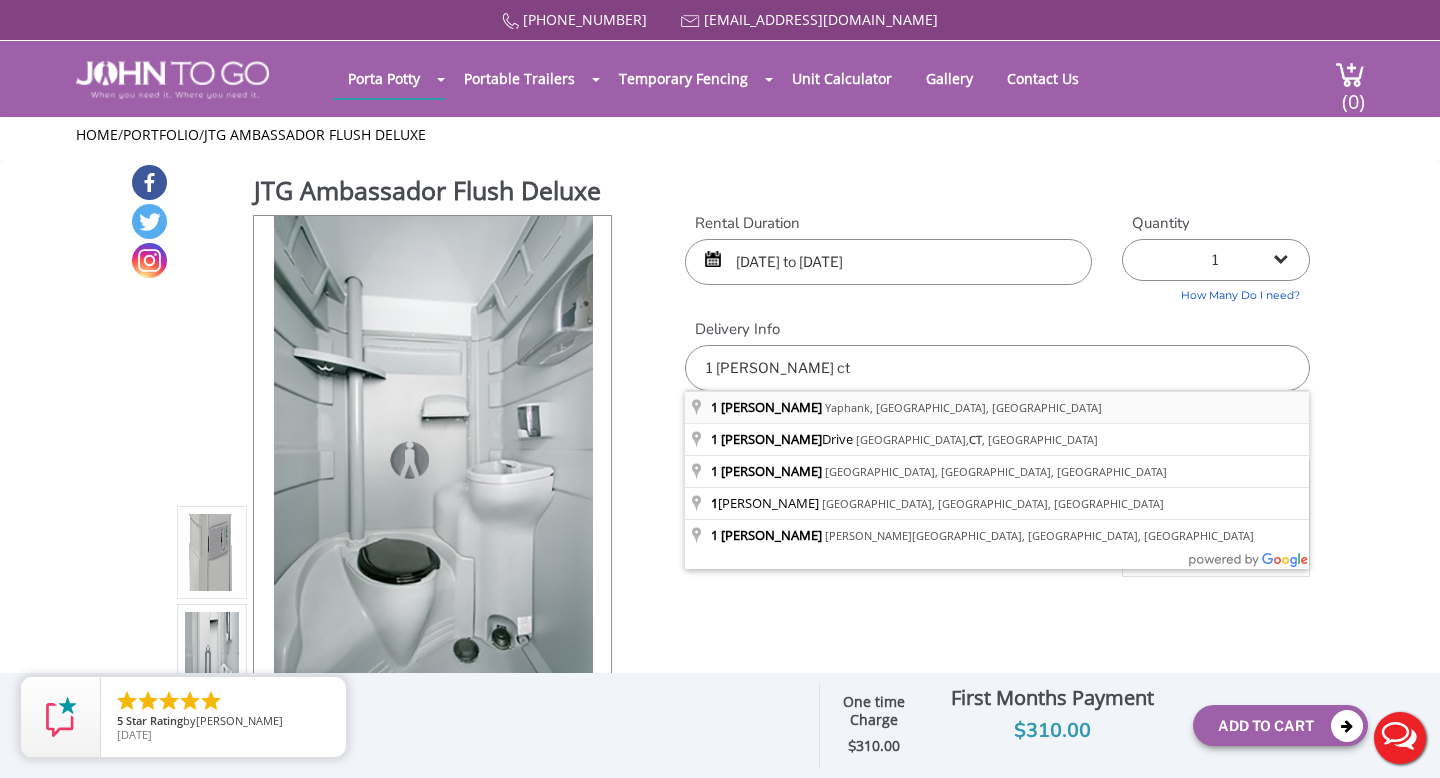 type on "1 Stephanie Ct, Yaphank, NY, USA" 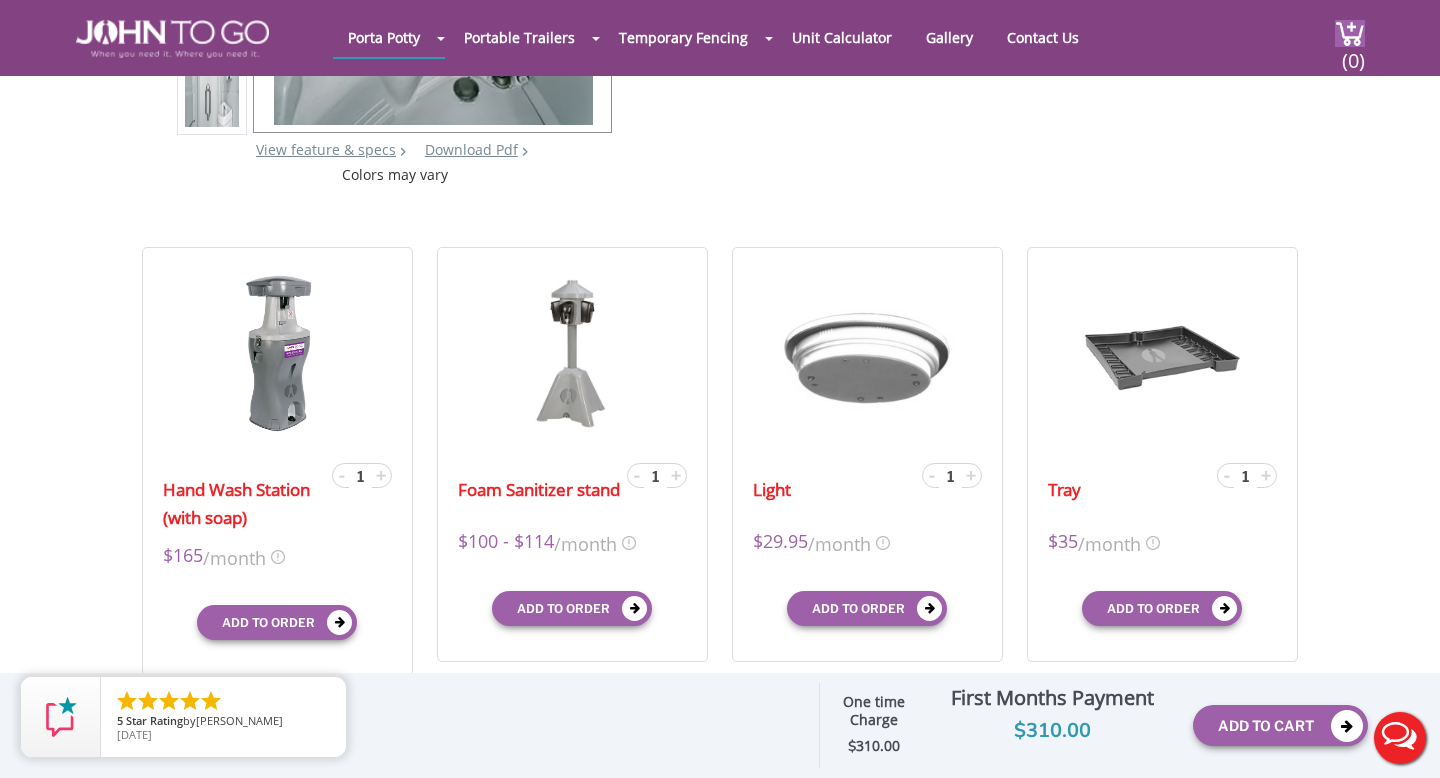 scroll, scrollTop: 649, scrollLeft: 0, axis: vertical 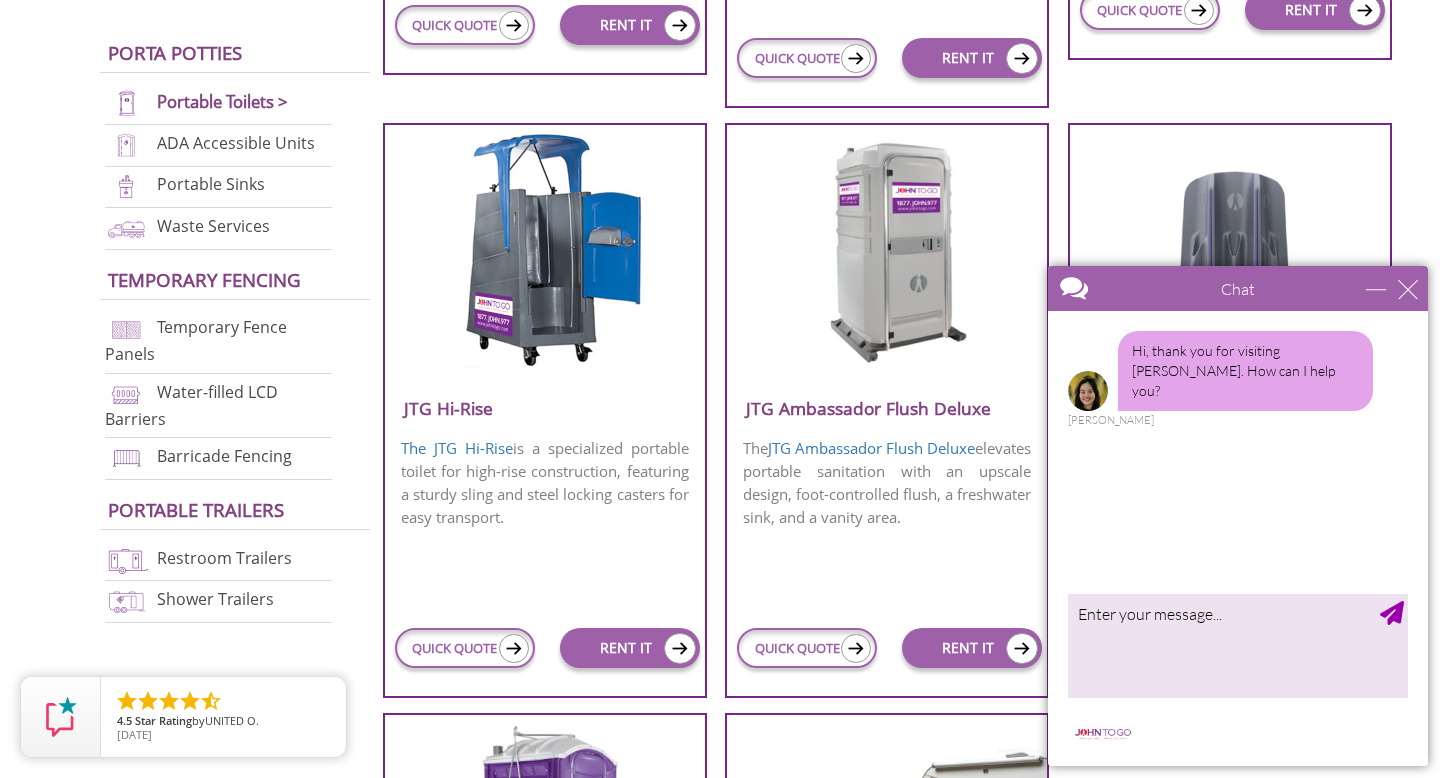 click on "Chat" at bounding box center (1238, 288) 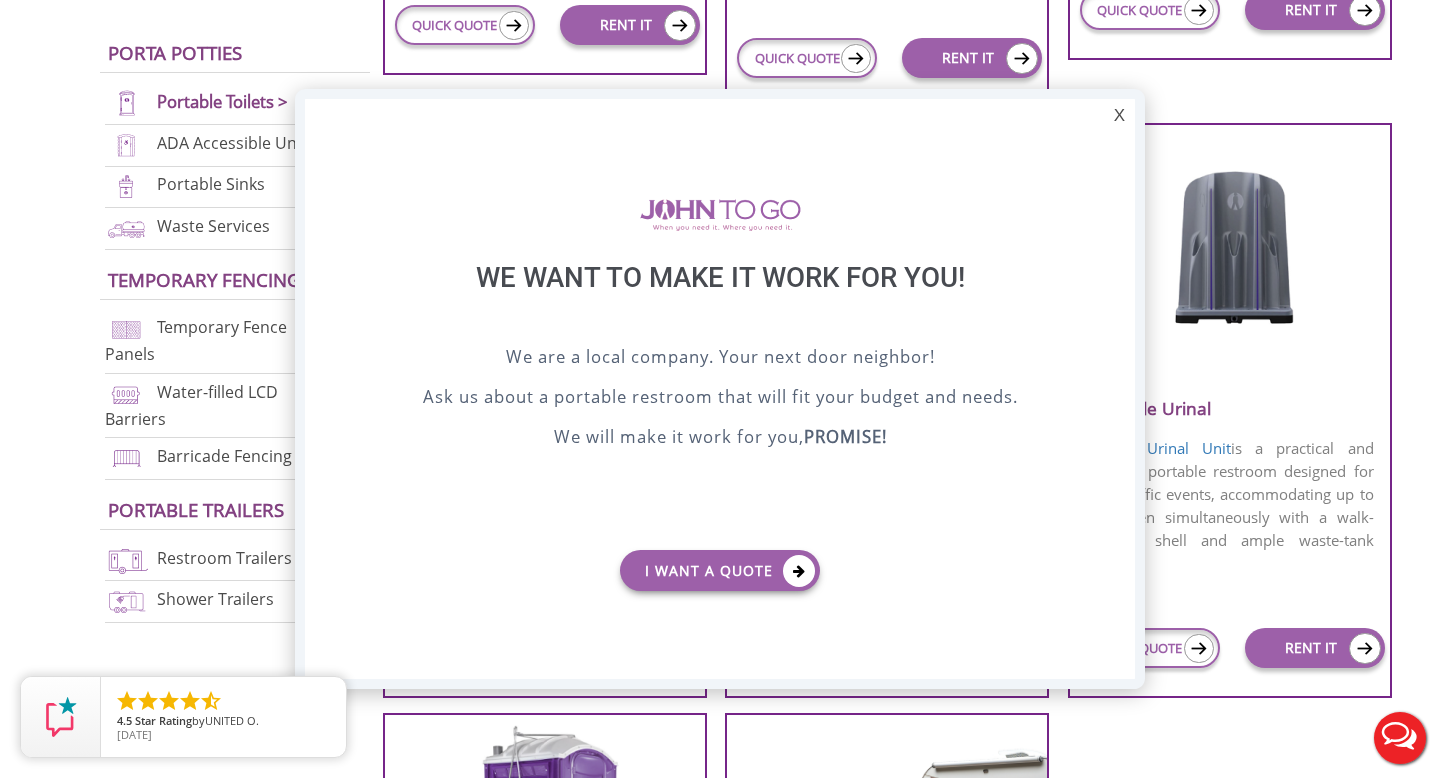 scroll, scrollTop: 0, scrollLeft: 0, axis: both 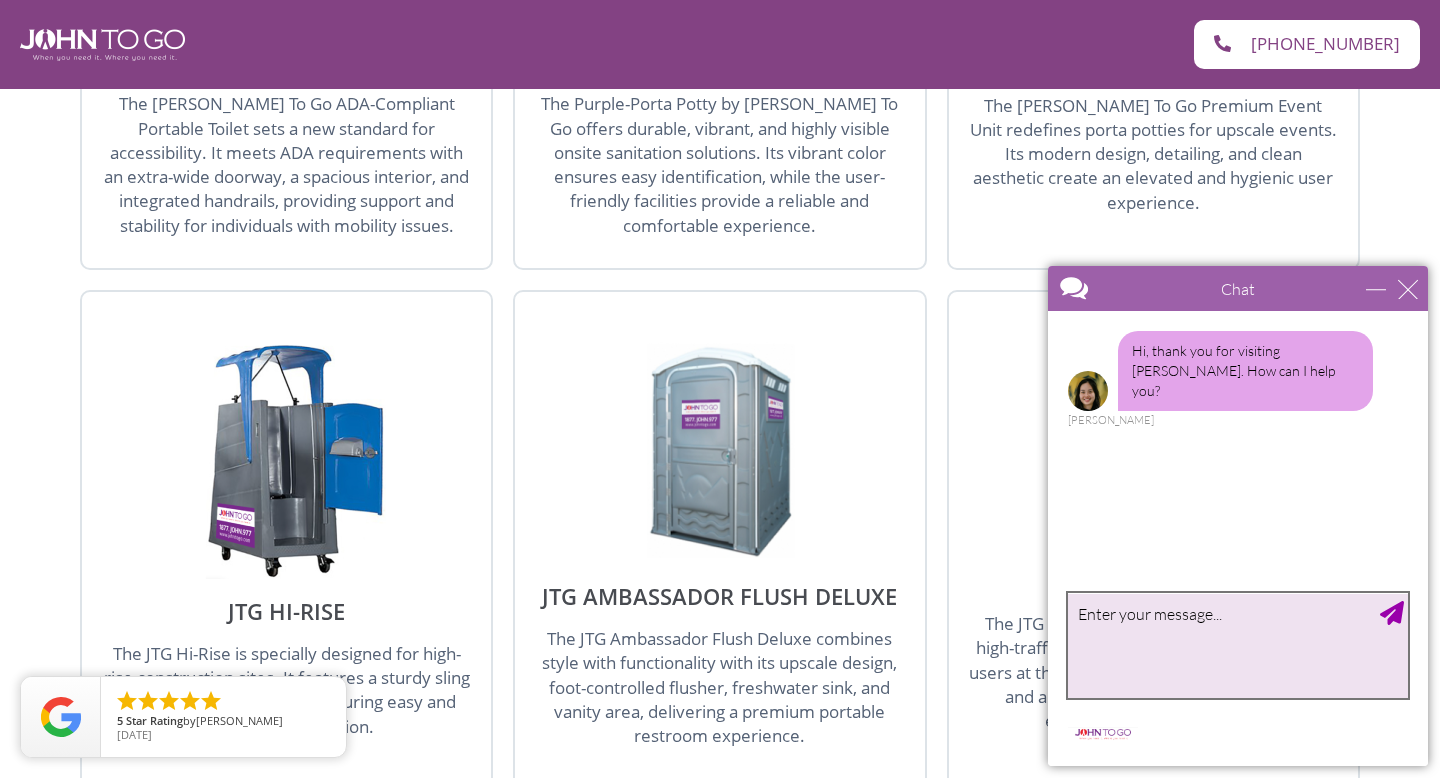click at bounding box center [1238, 645] 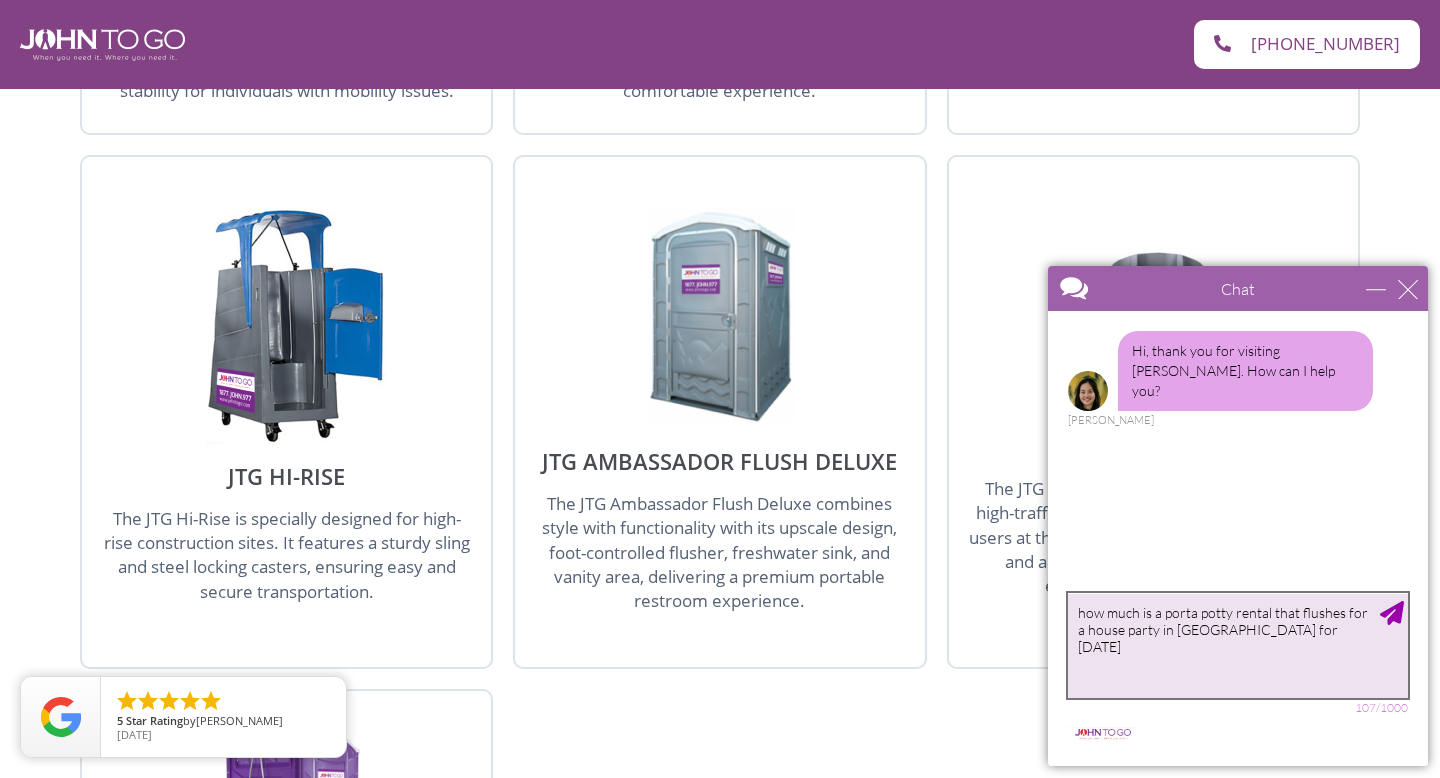 scroll, scrollTop: 2817, scrollLeft: 0, axis: vertical 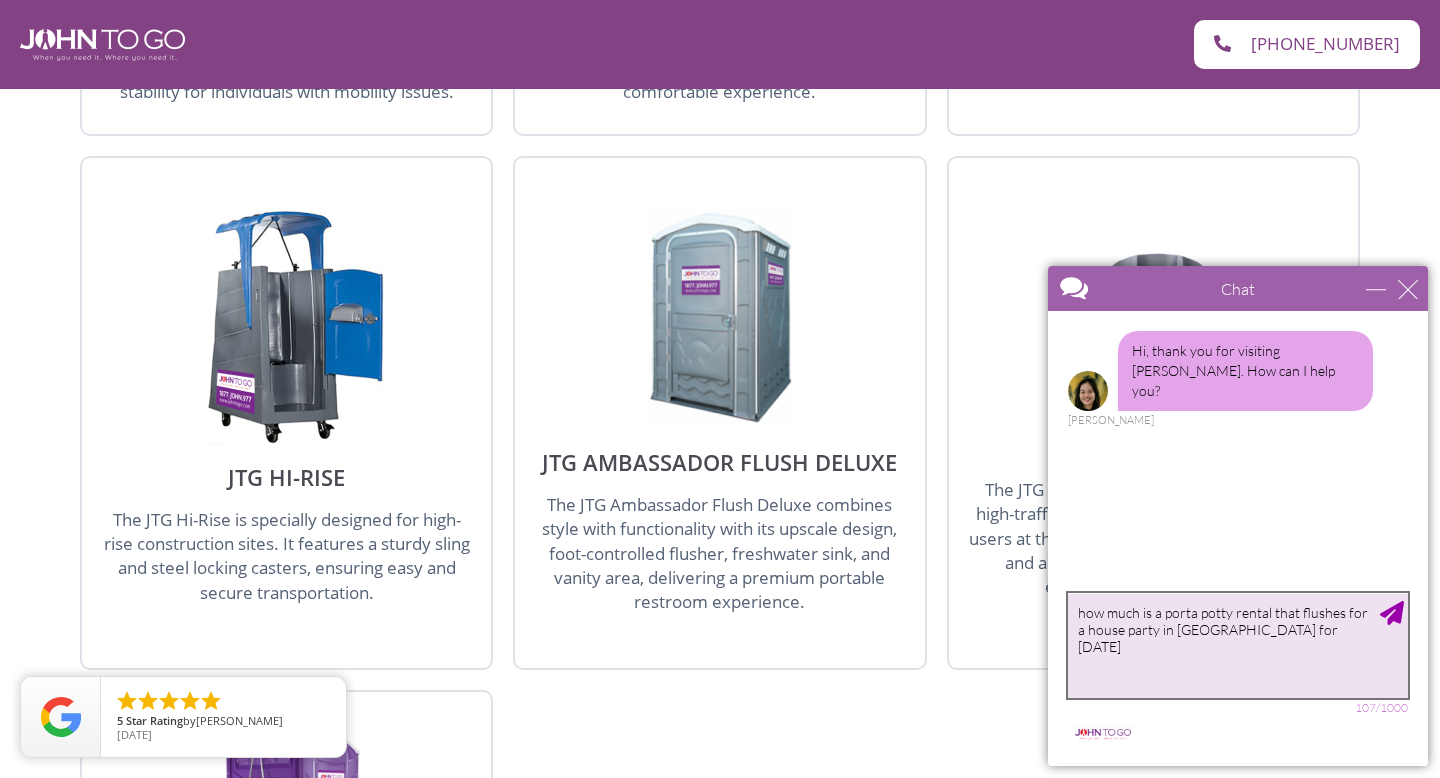 type on "how much is a porta potty rental that flushes for a house party in [GEOGRAPHIC_DATA] for [DATE]" 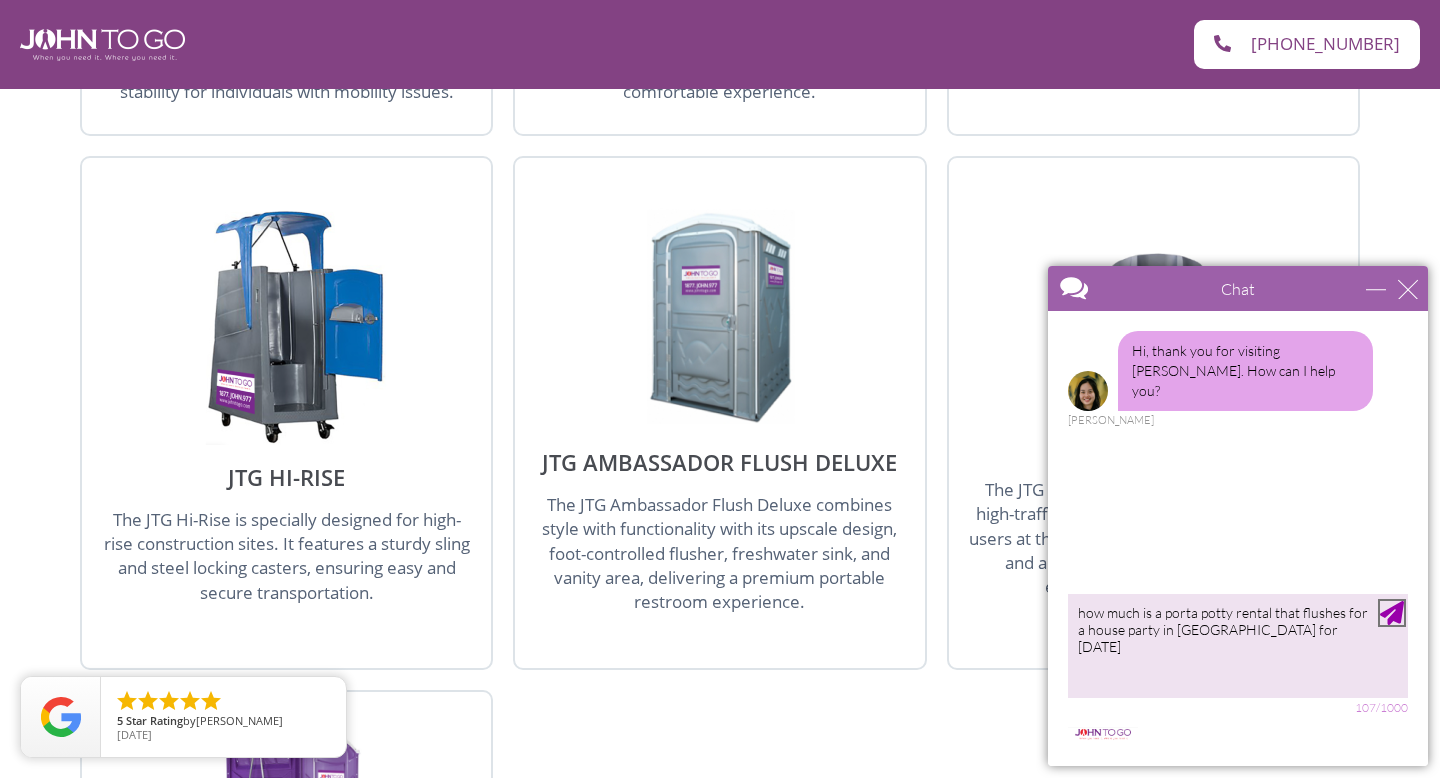 click at bounding box center [1392, 613] 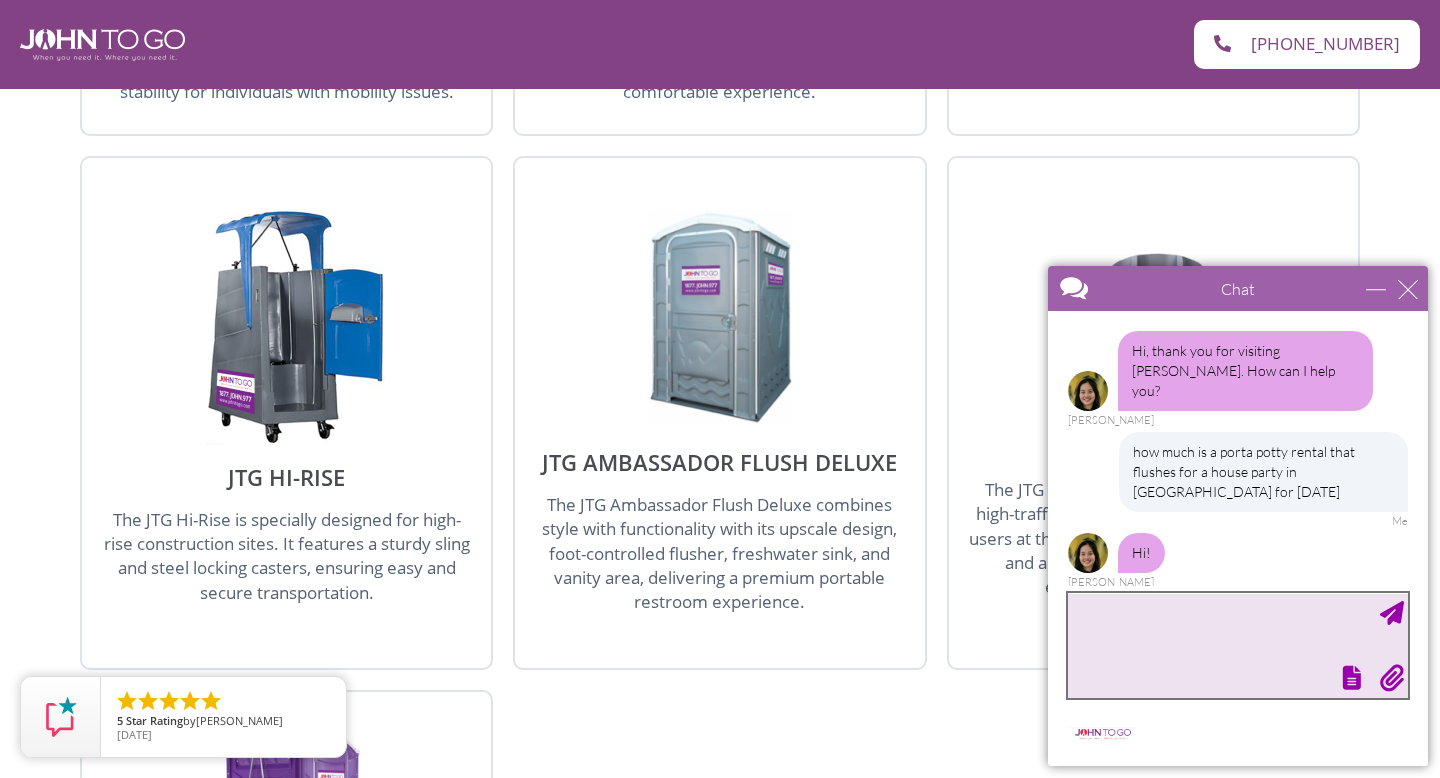 click at bounding box center (1238, 645) 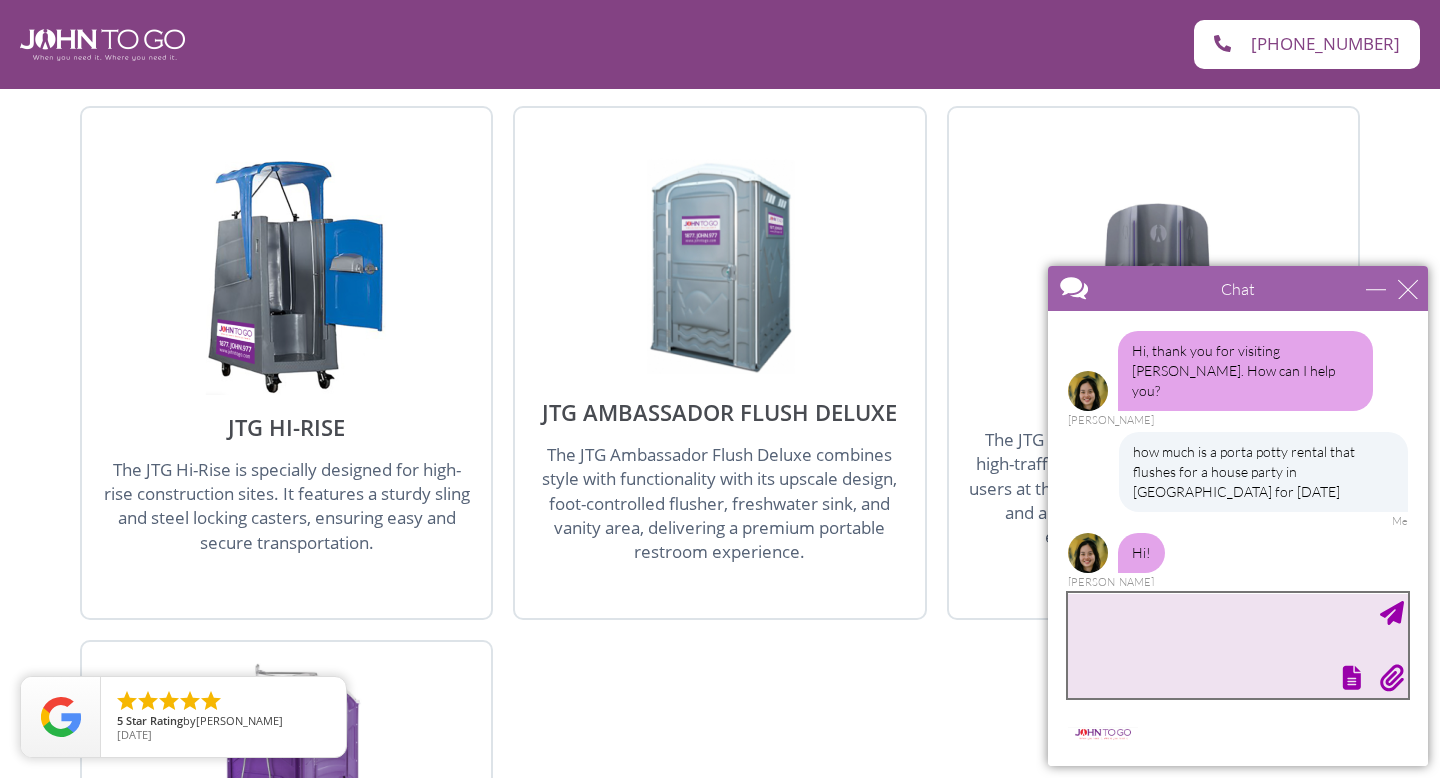 scroll, scrollTop: 2863, scrollLeft: 0, axis: vertical 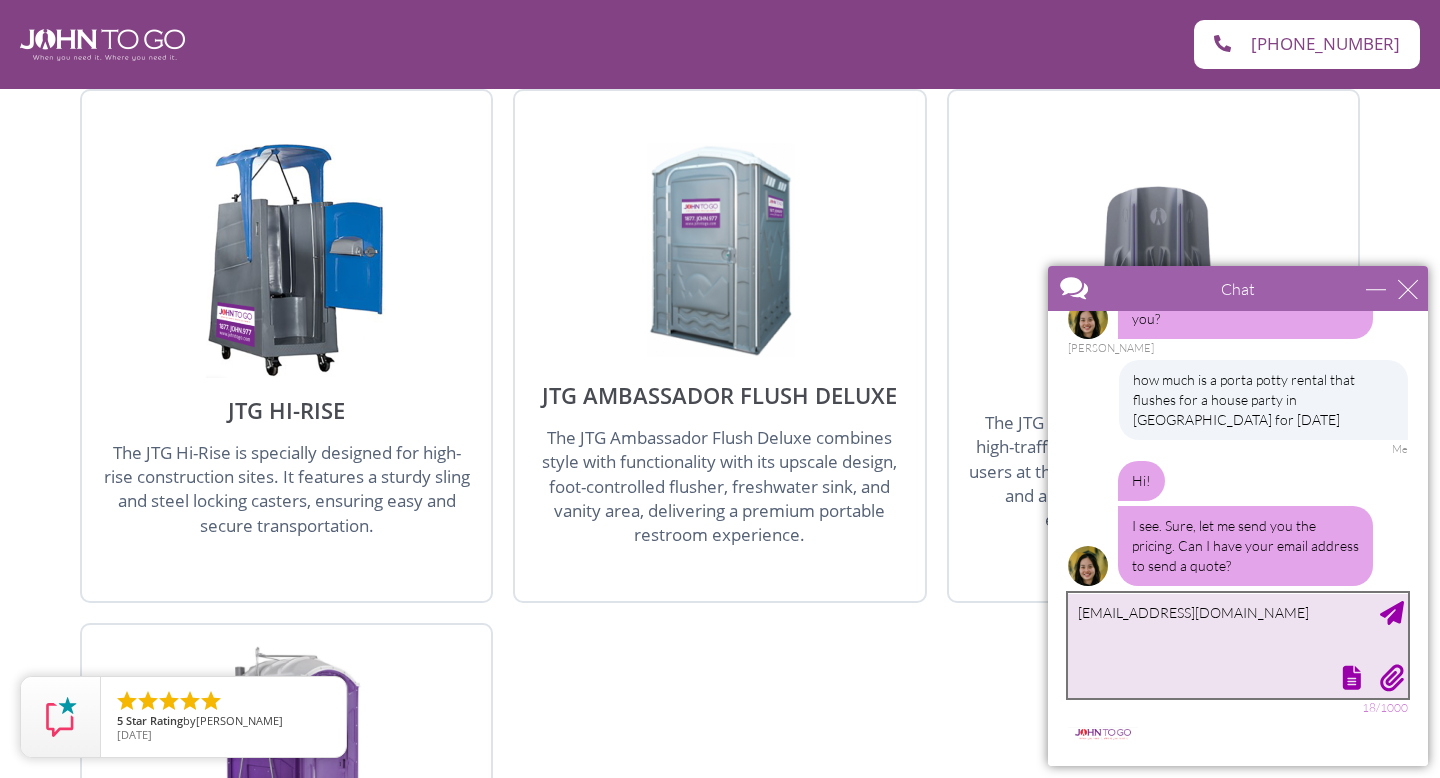 type on "[EMAIL_ADDRESS][DOMAIN_NAME]" 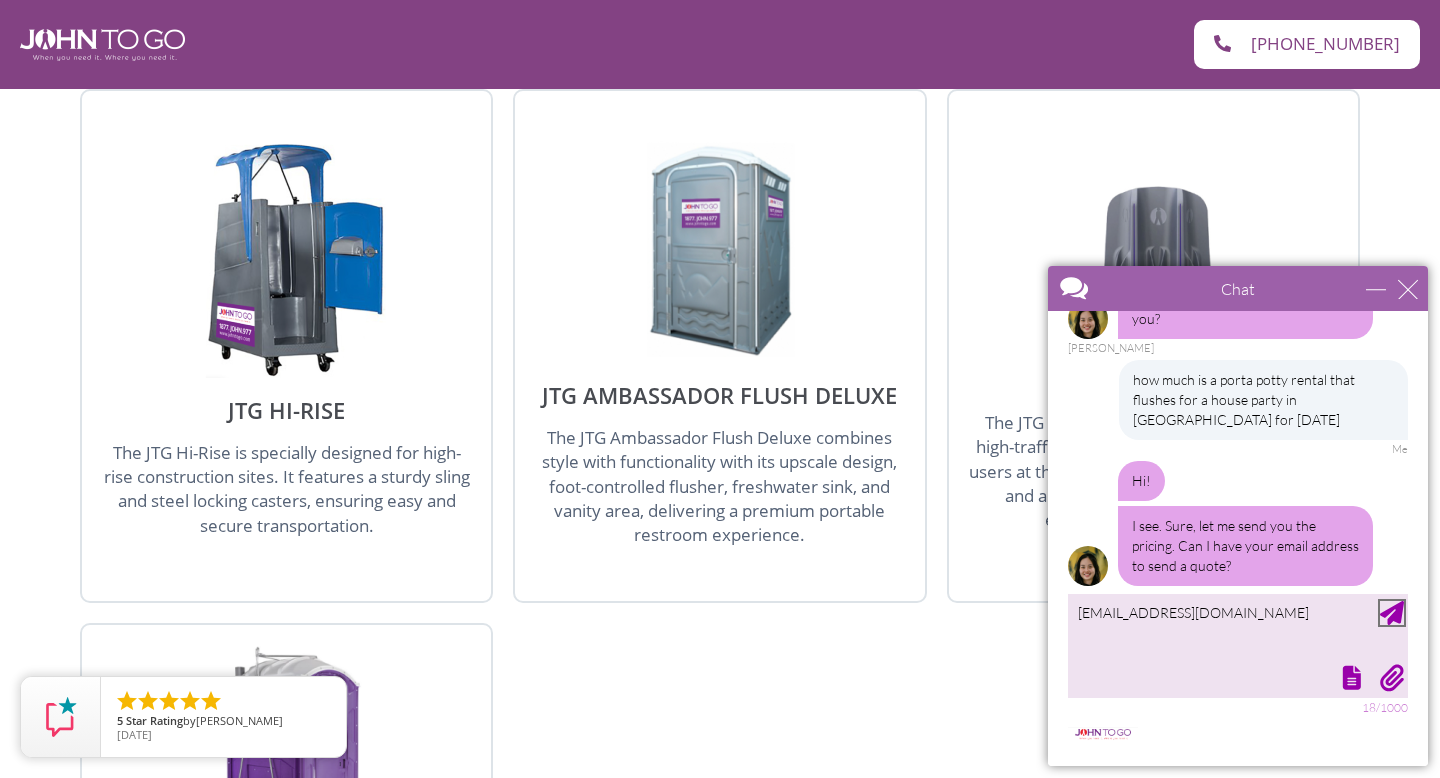 click at bounding box center [1392, 613] 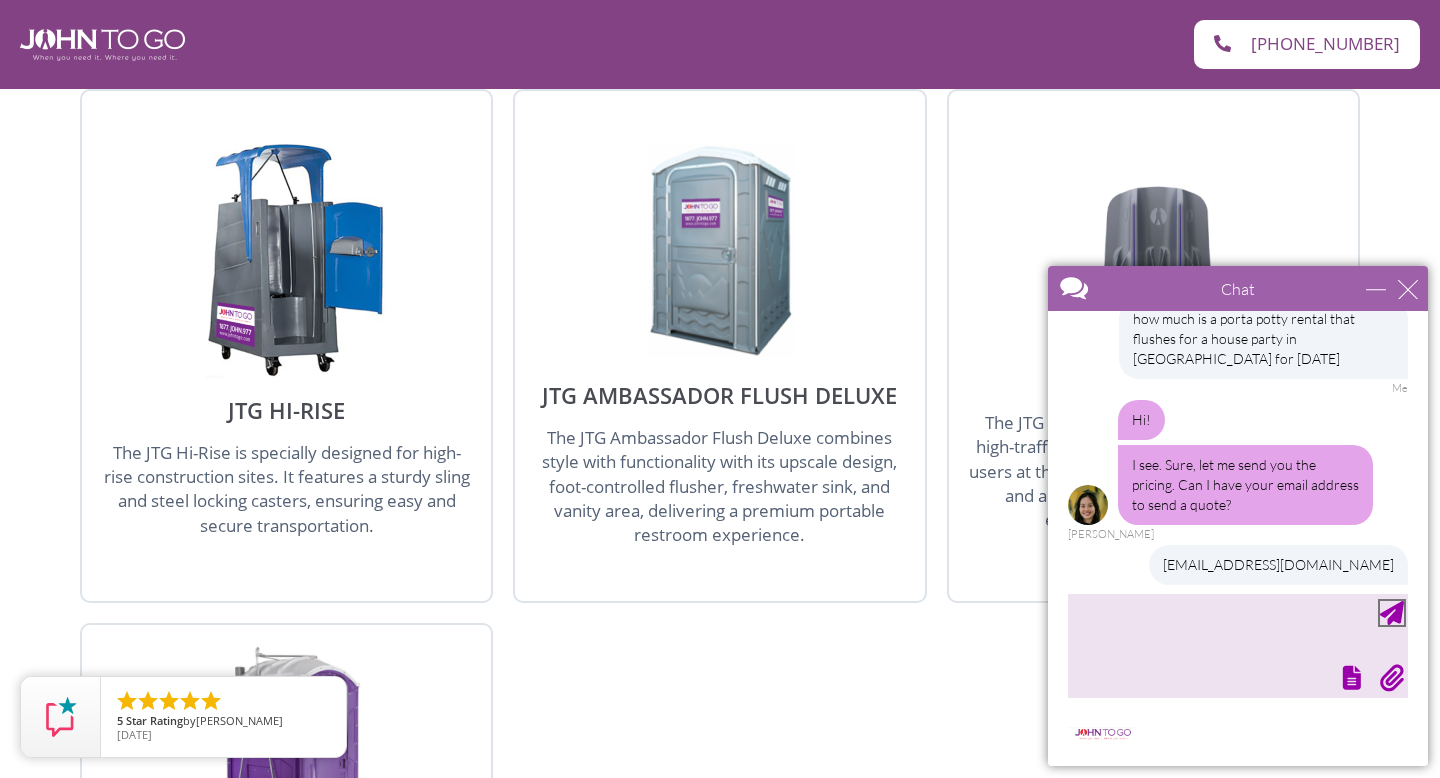 scroll, scrollTop: 194, scrollLeft: 0, axis: vertical 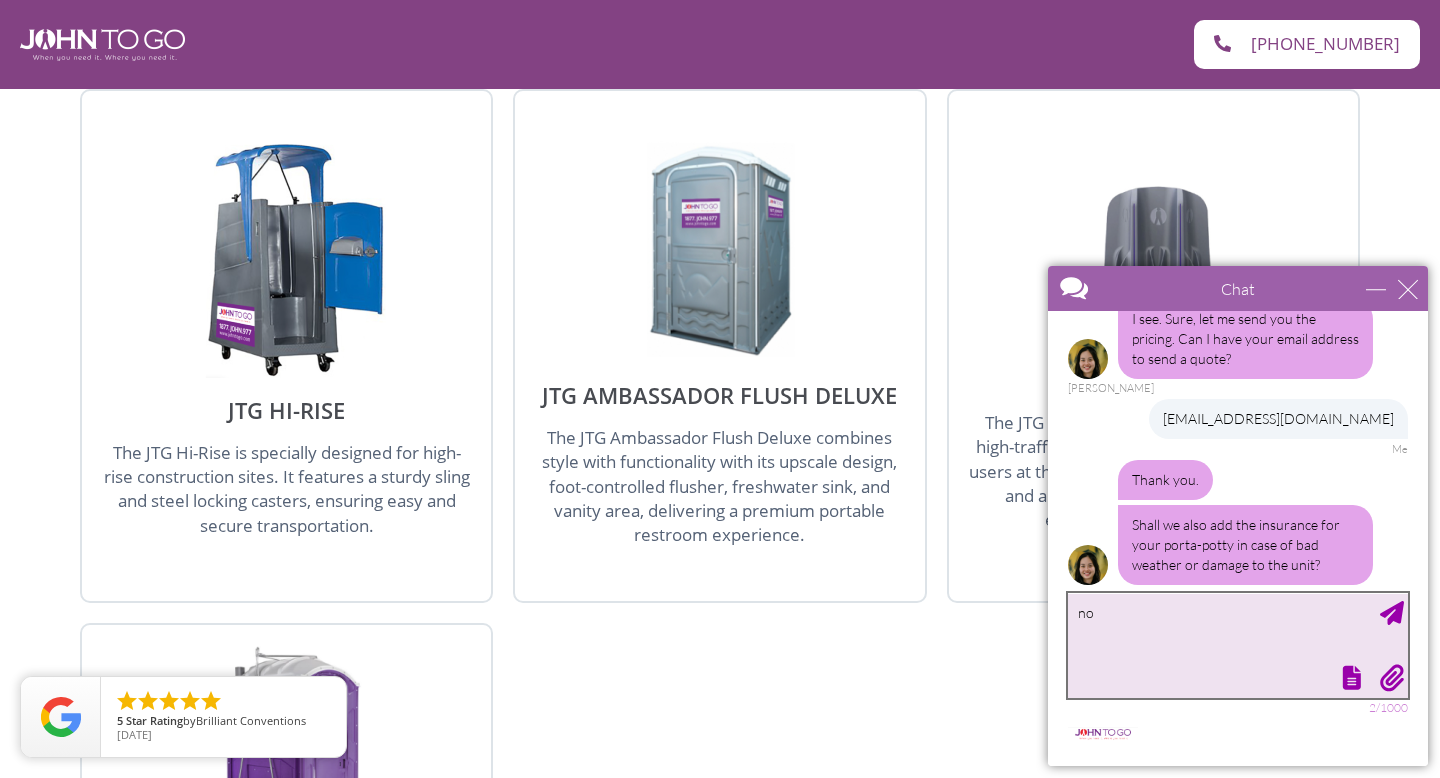 type on "no" 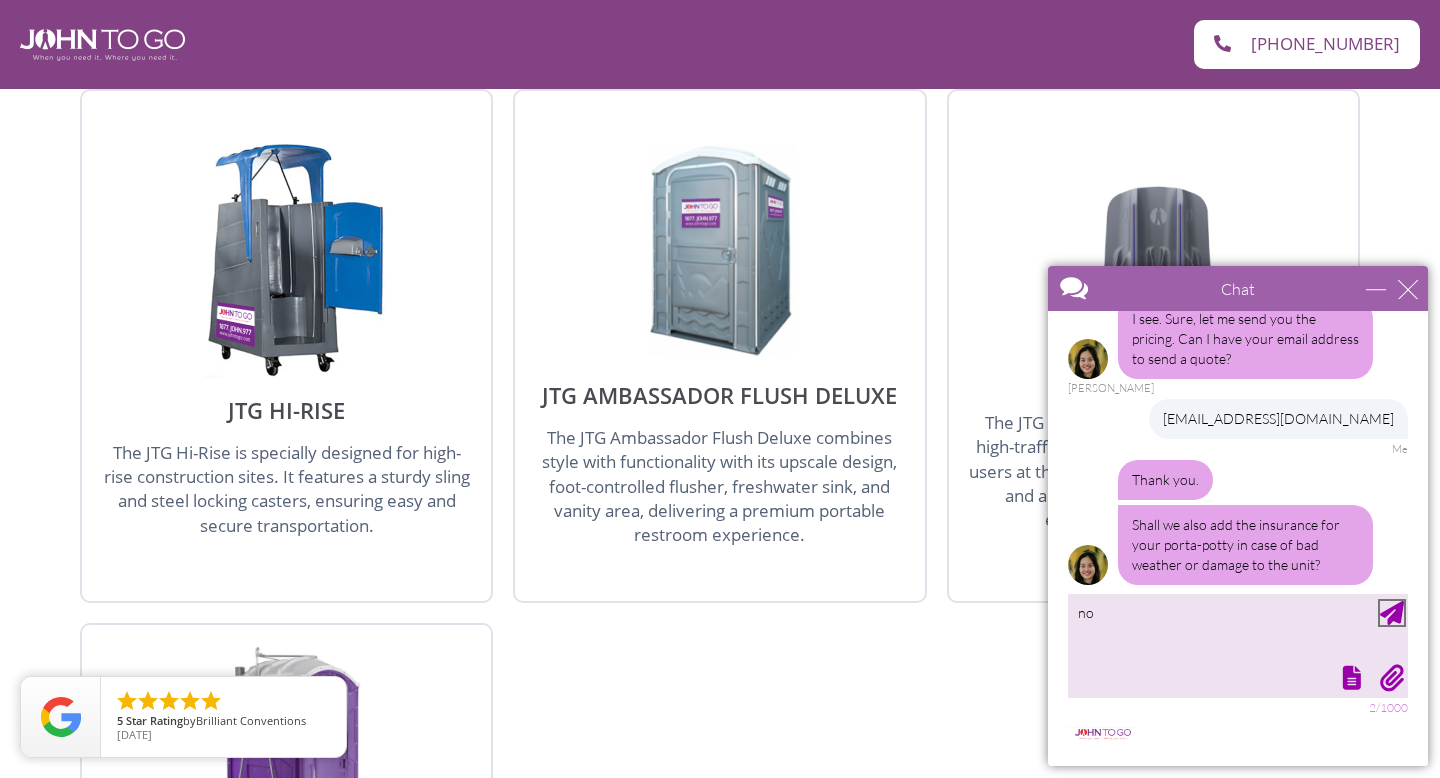 click at bounding box center [1392, 613] 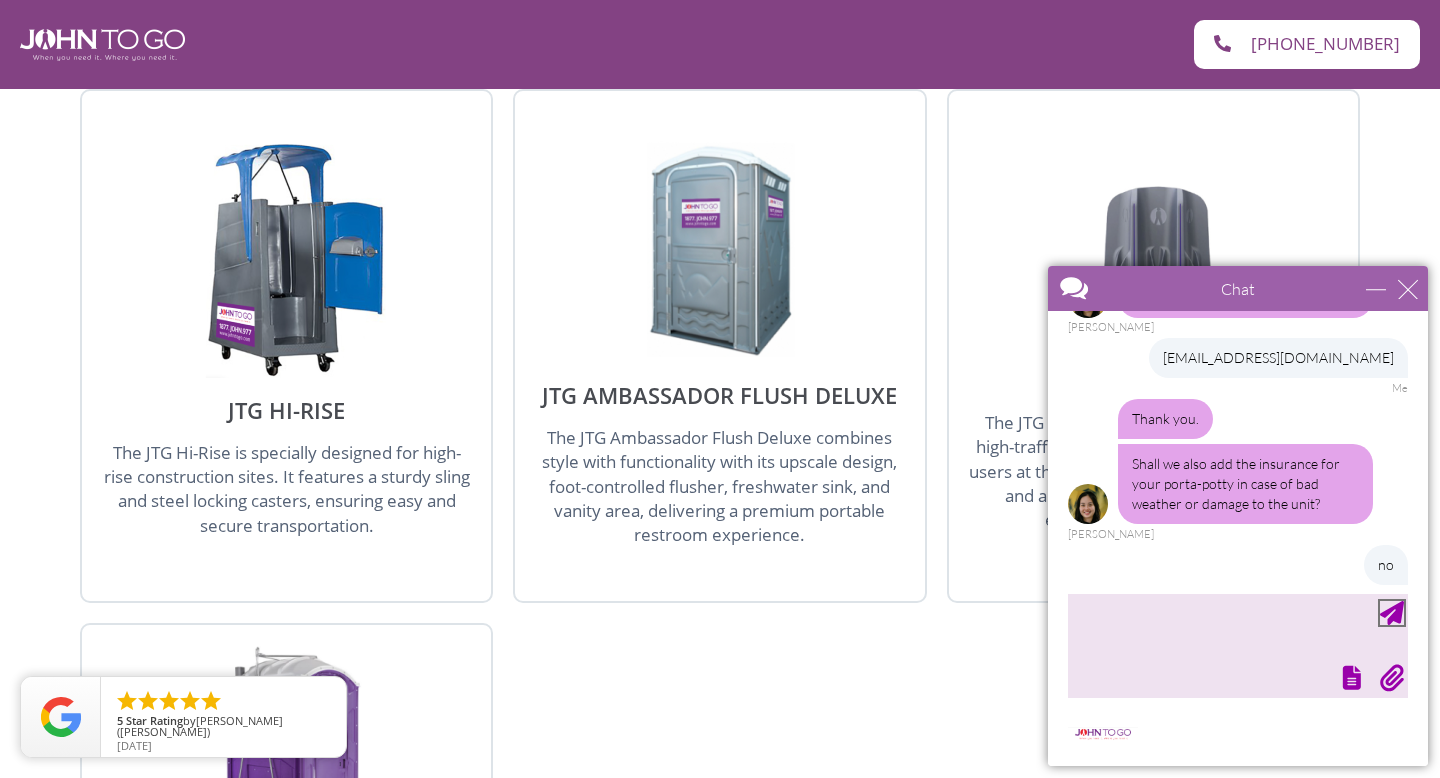 scroll, scrollTop: 400, scrollLeft: 0, axis: vertical 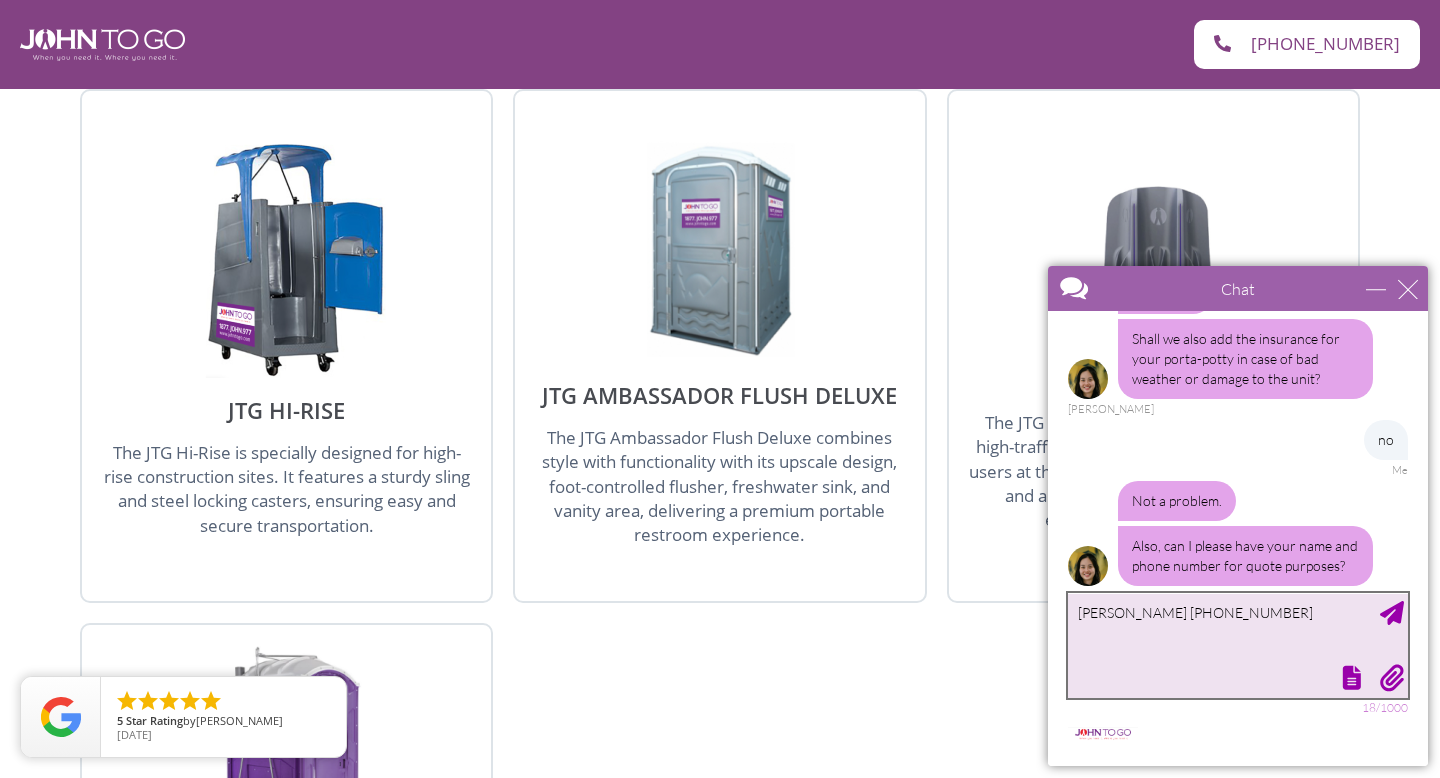 type on "[PERSON_NAME] [PHONE_NUMBER]" 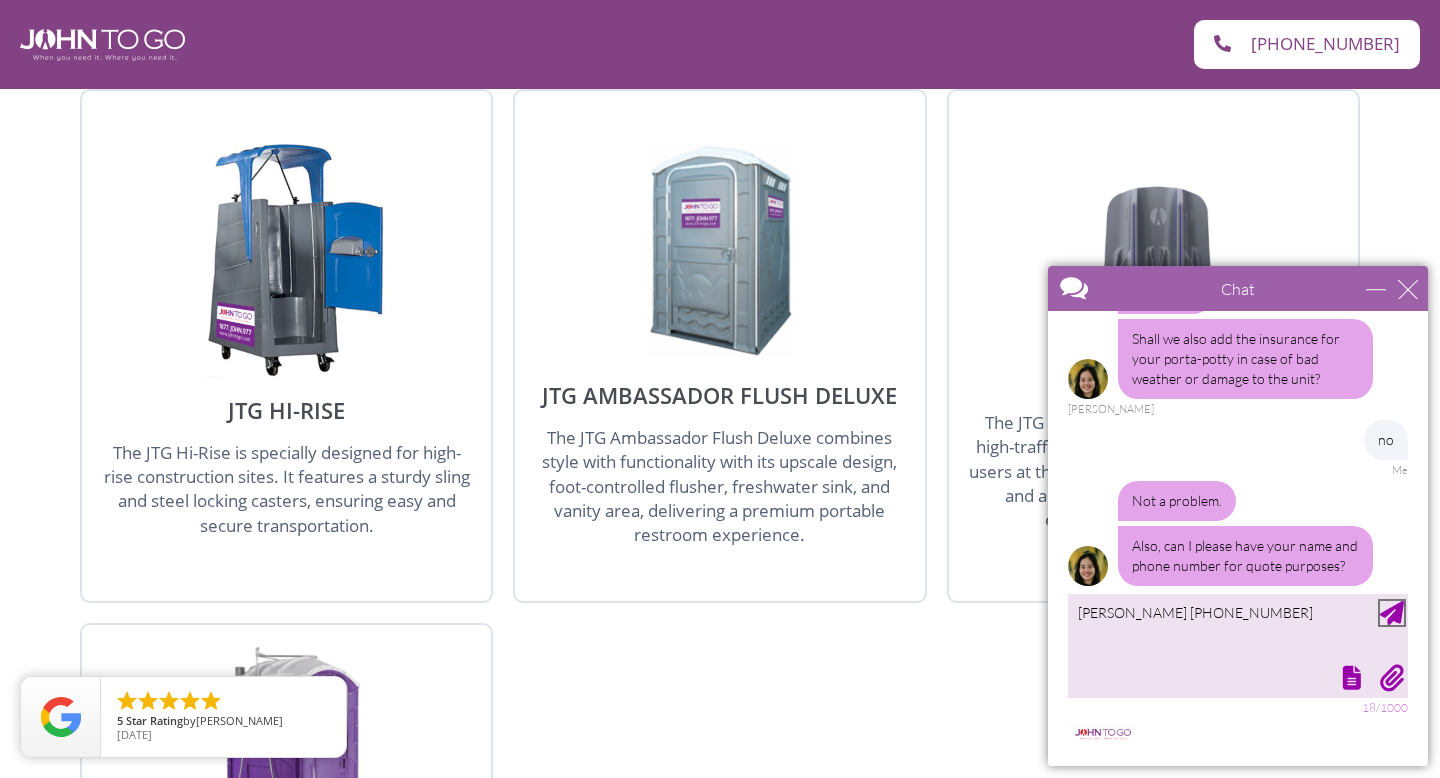 click at bounding box center (1392, 613) 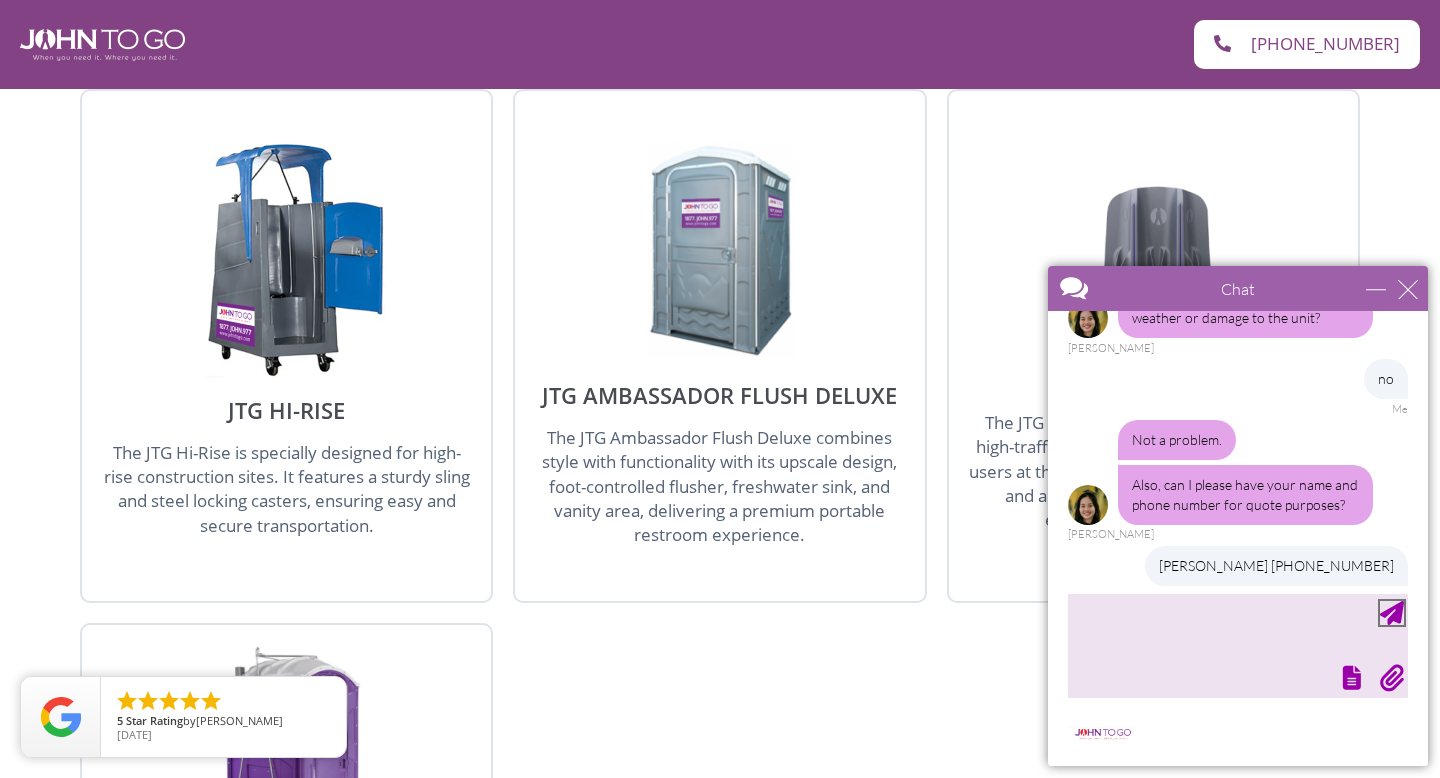 scroll, scrollTop: 587, scrollLeft: 0, axis: vertical 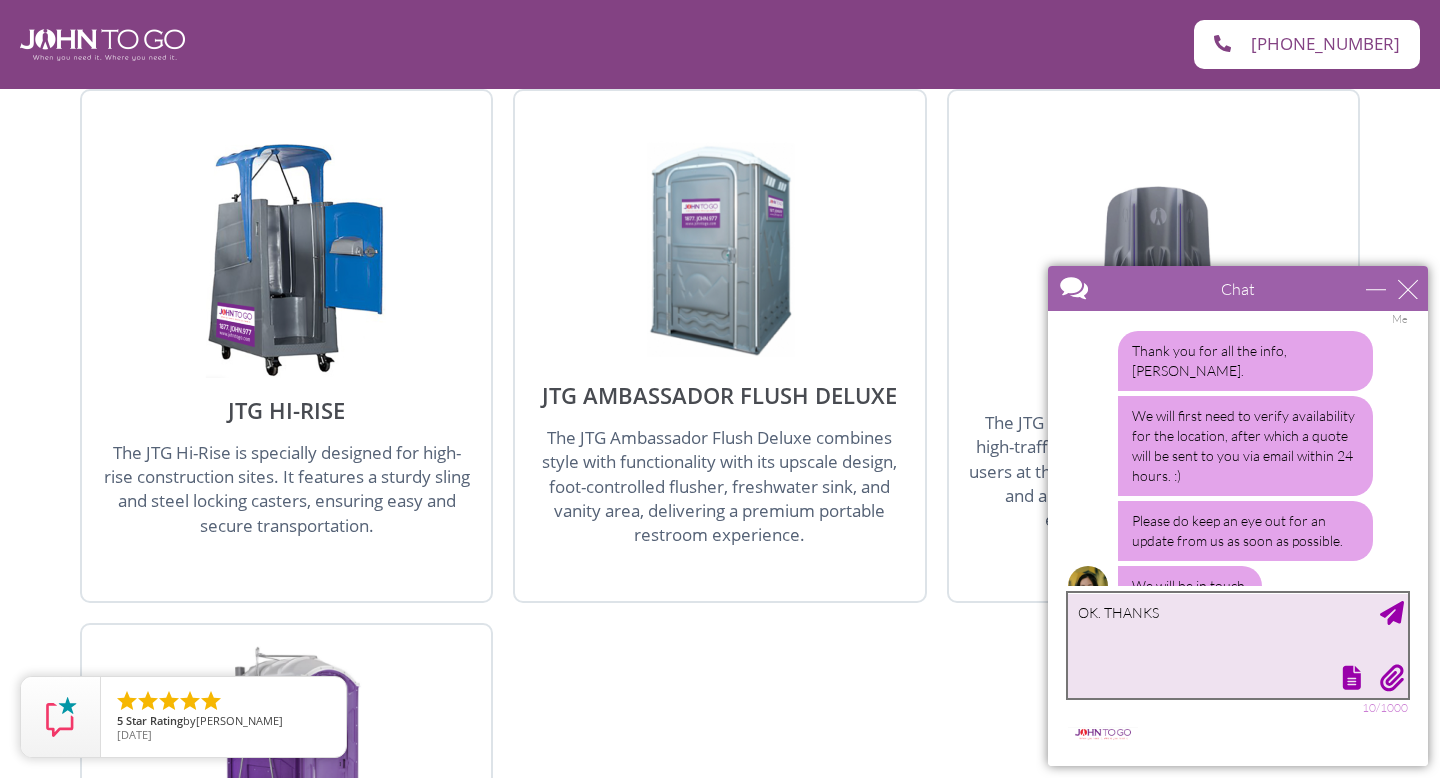 type on "OK. THANKS" 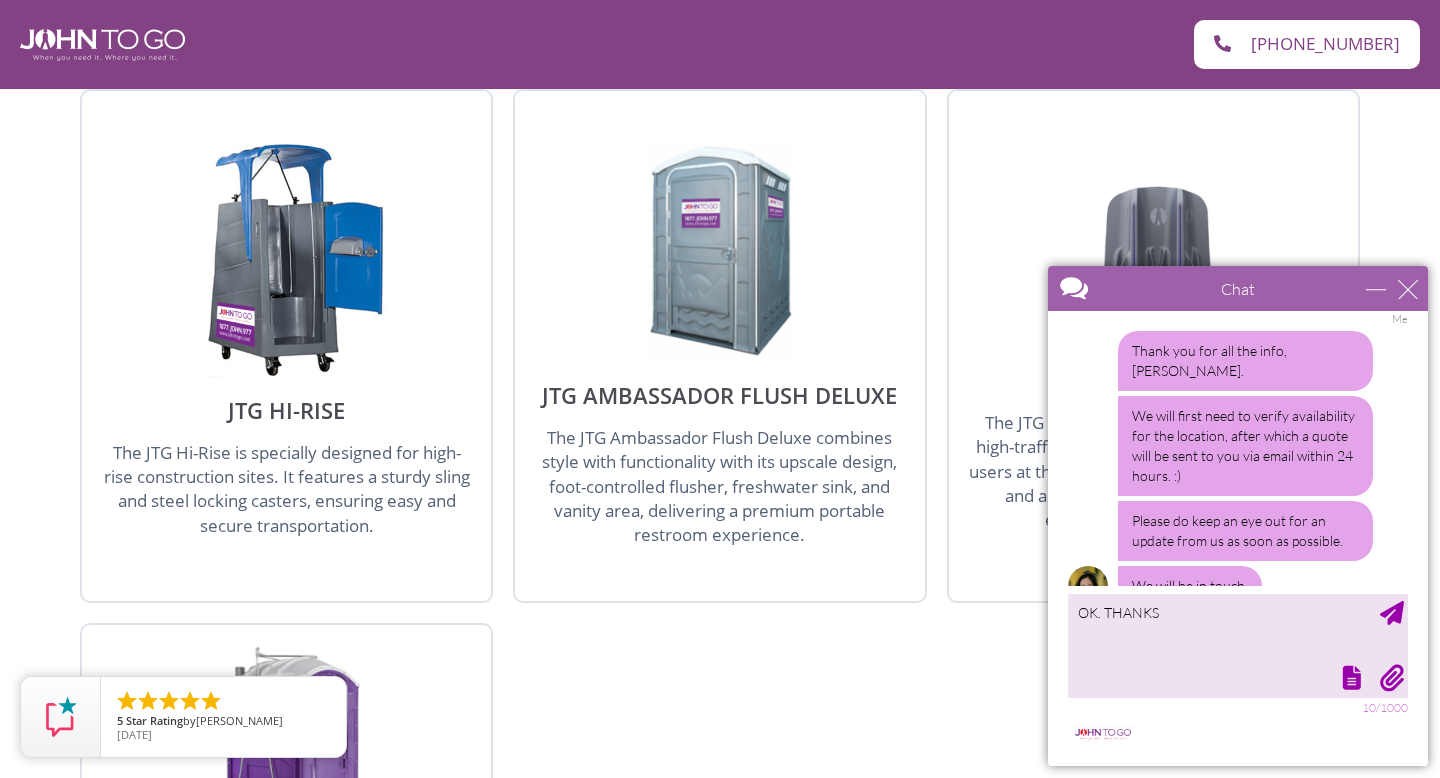 click at bounding box center [1238, 538] 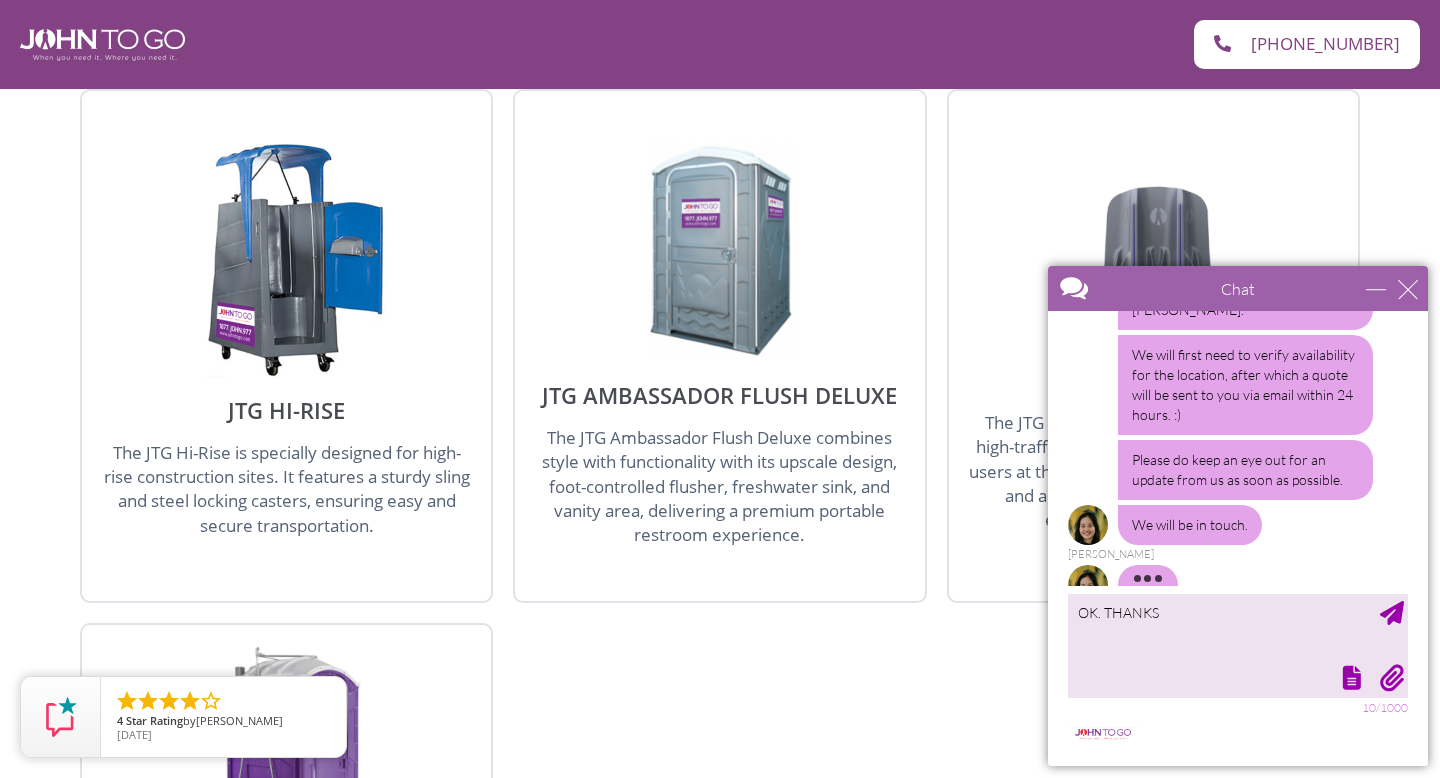 scroll, scrollTop: 802, scrollLeft: 0, axis: vertical 